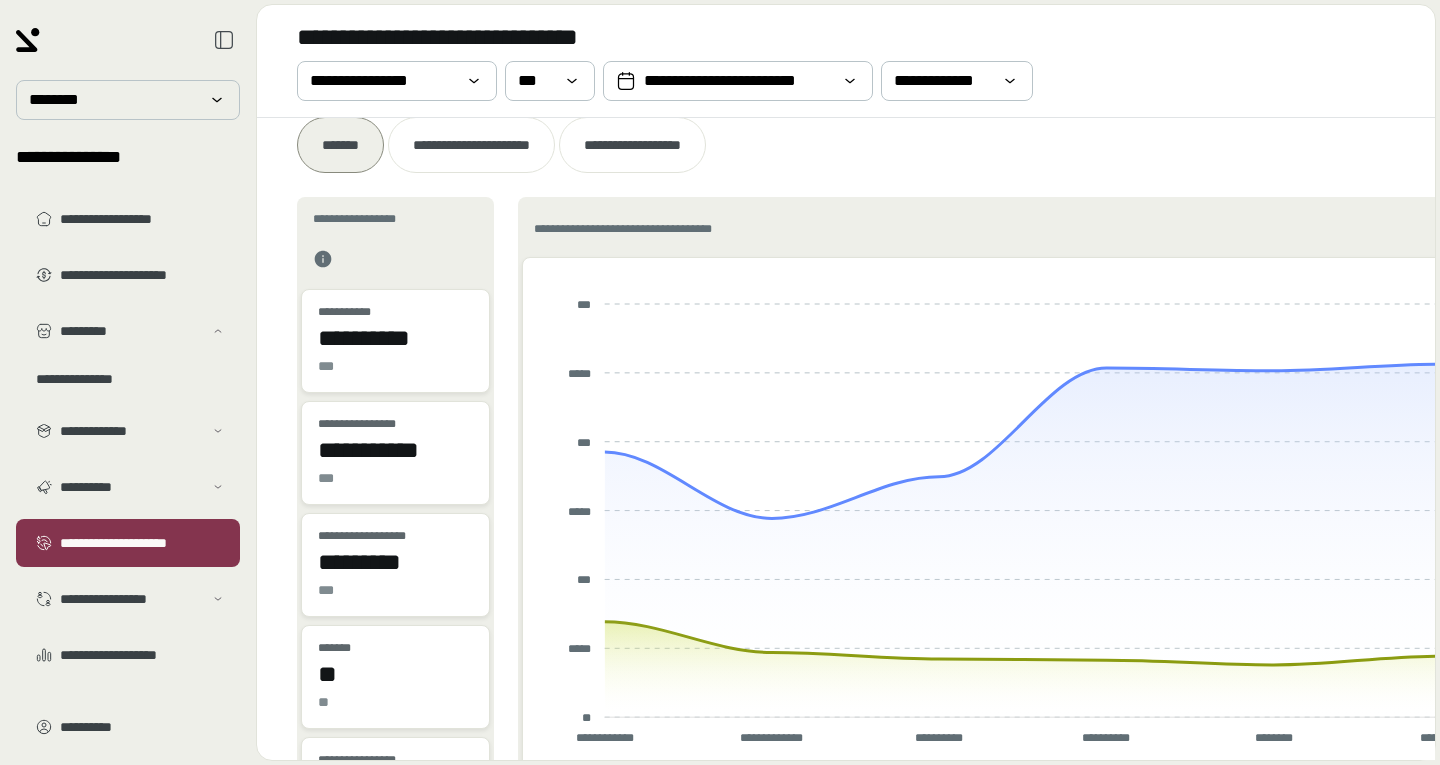 scroll, scrollTop: 0, scrollLeft: 0, axis: both 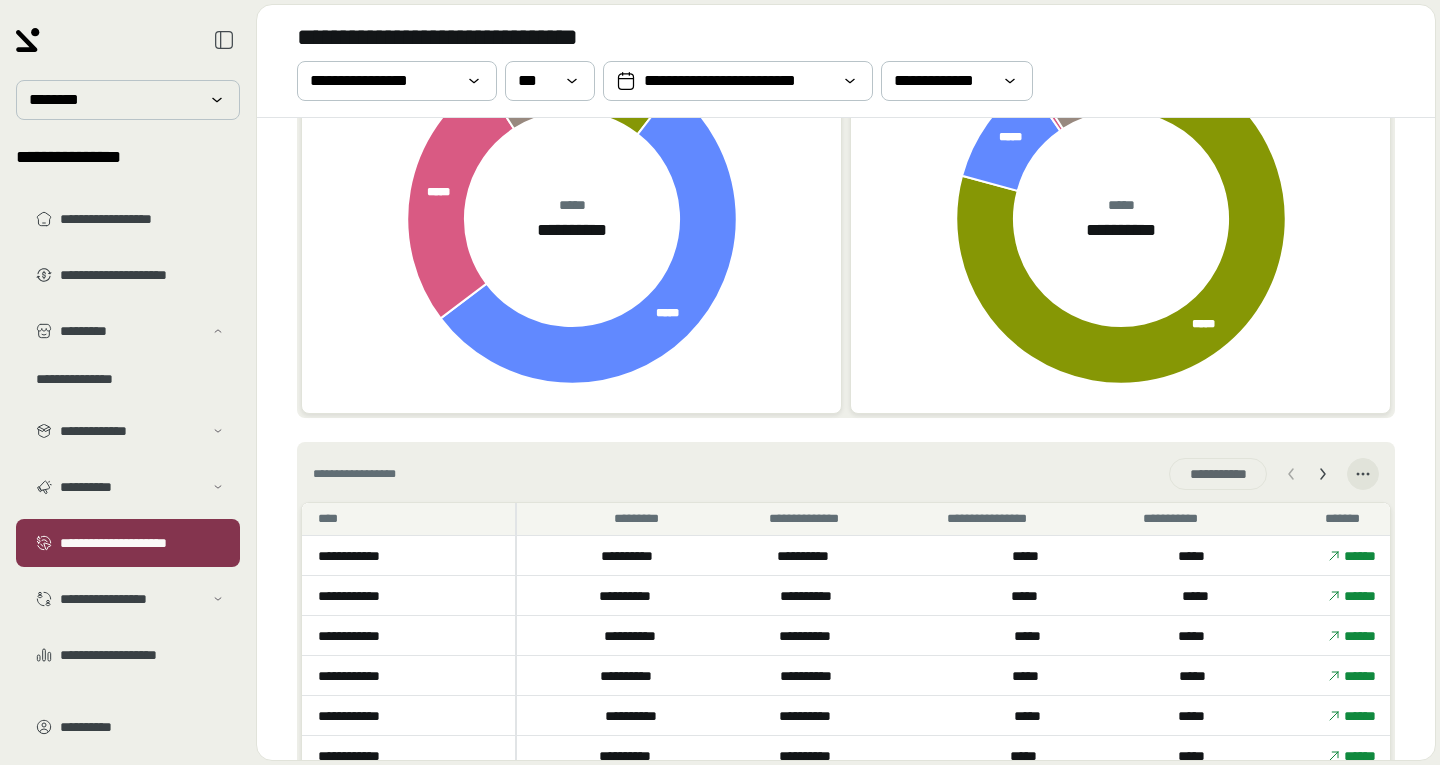 click on "**********" at bounding box center [128, 351] 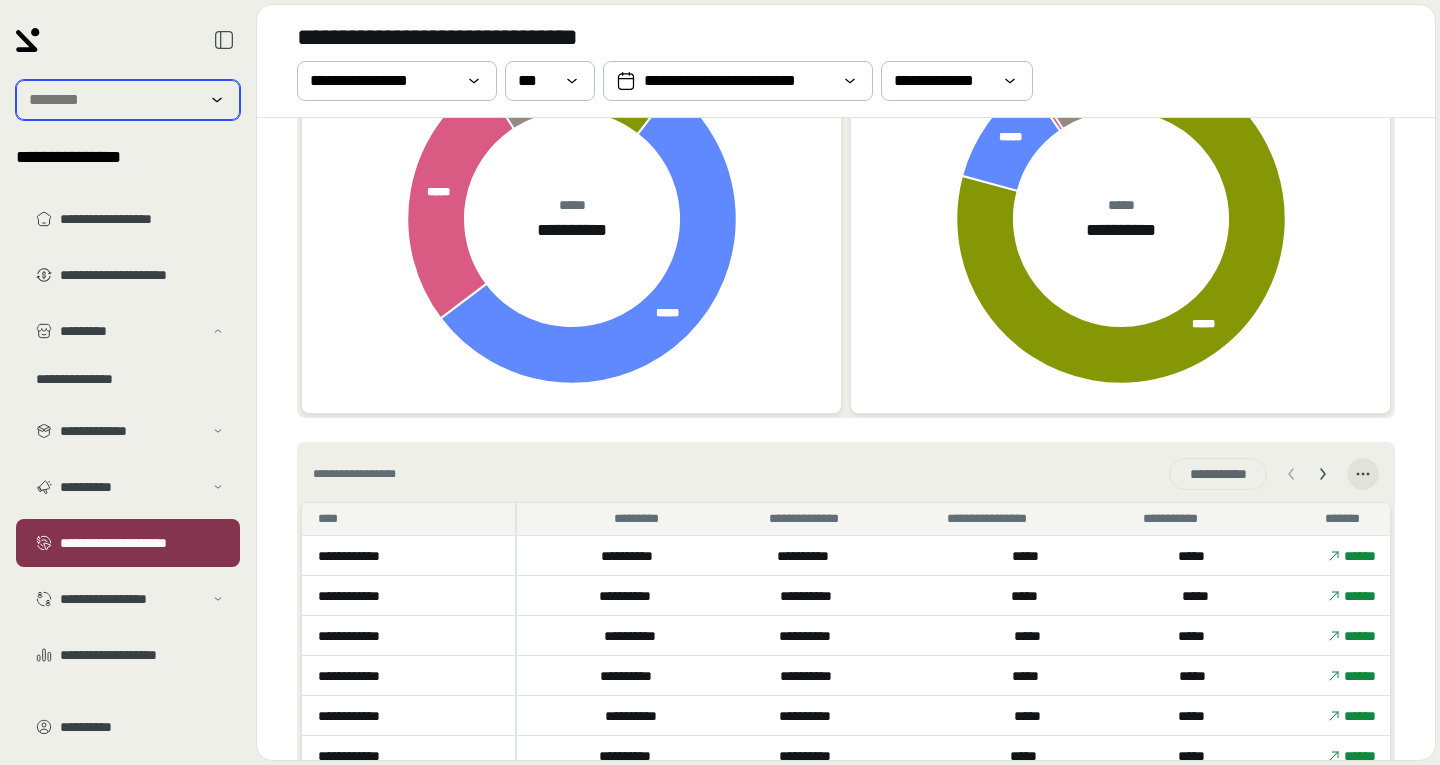 click at bounding box center [114, 100] 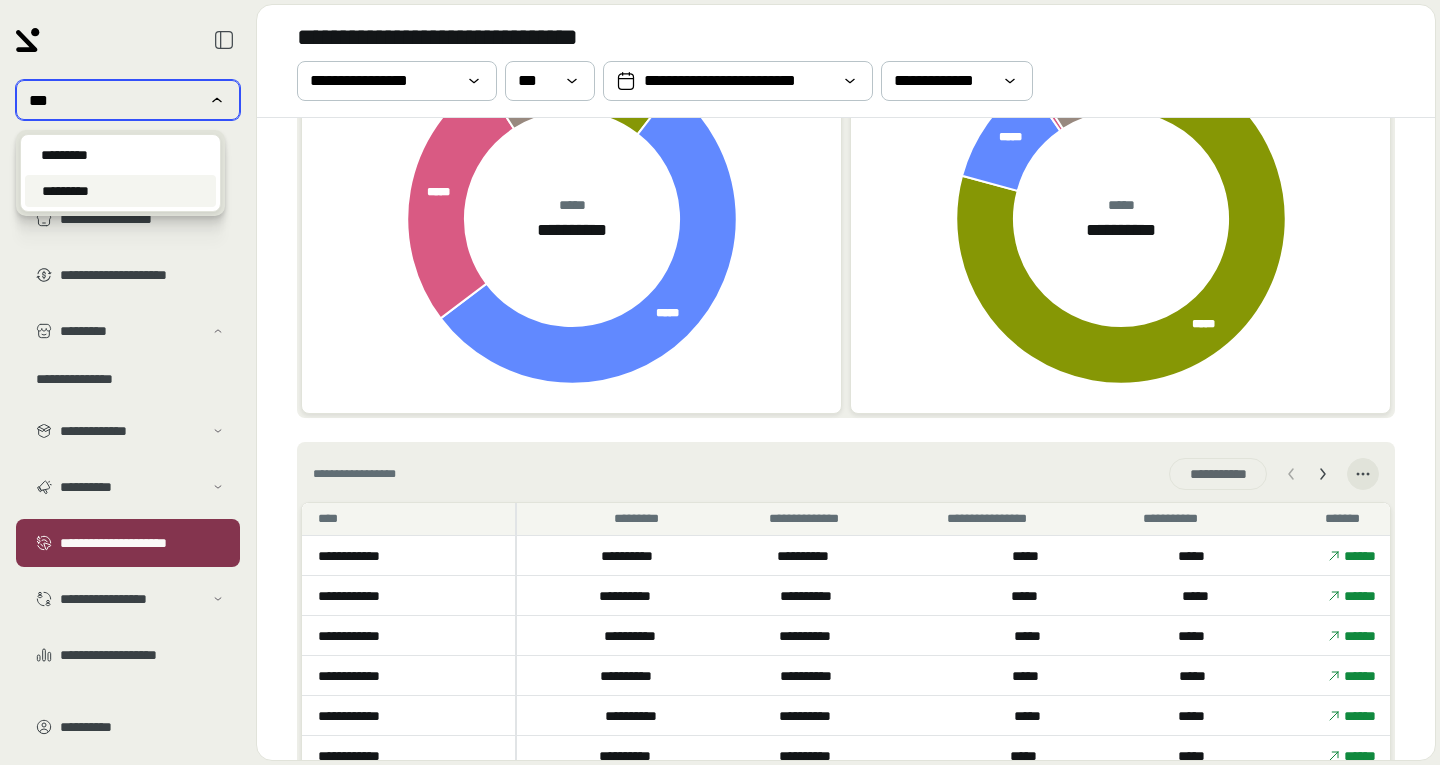 type on "***" 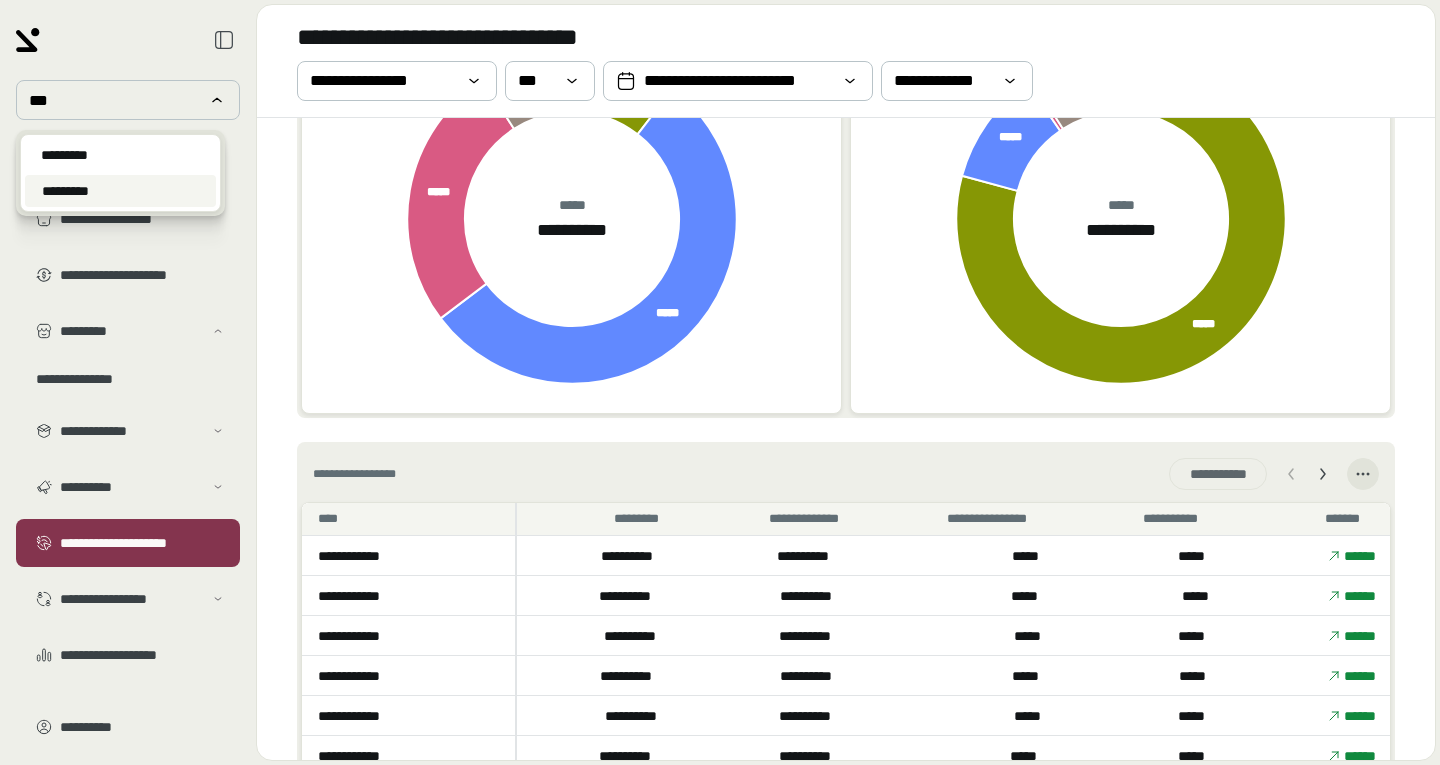 click on "*********" at bounding box center (65, 191) 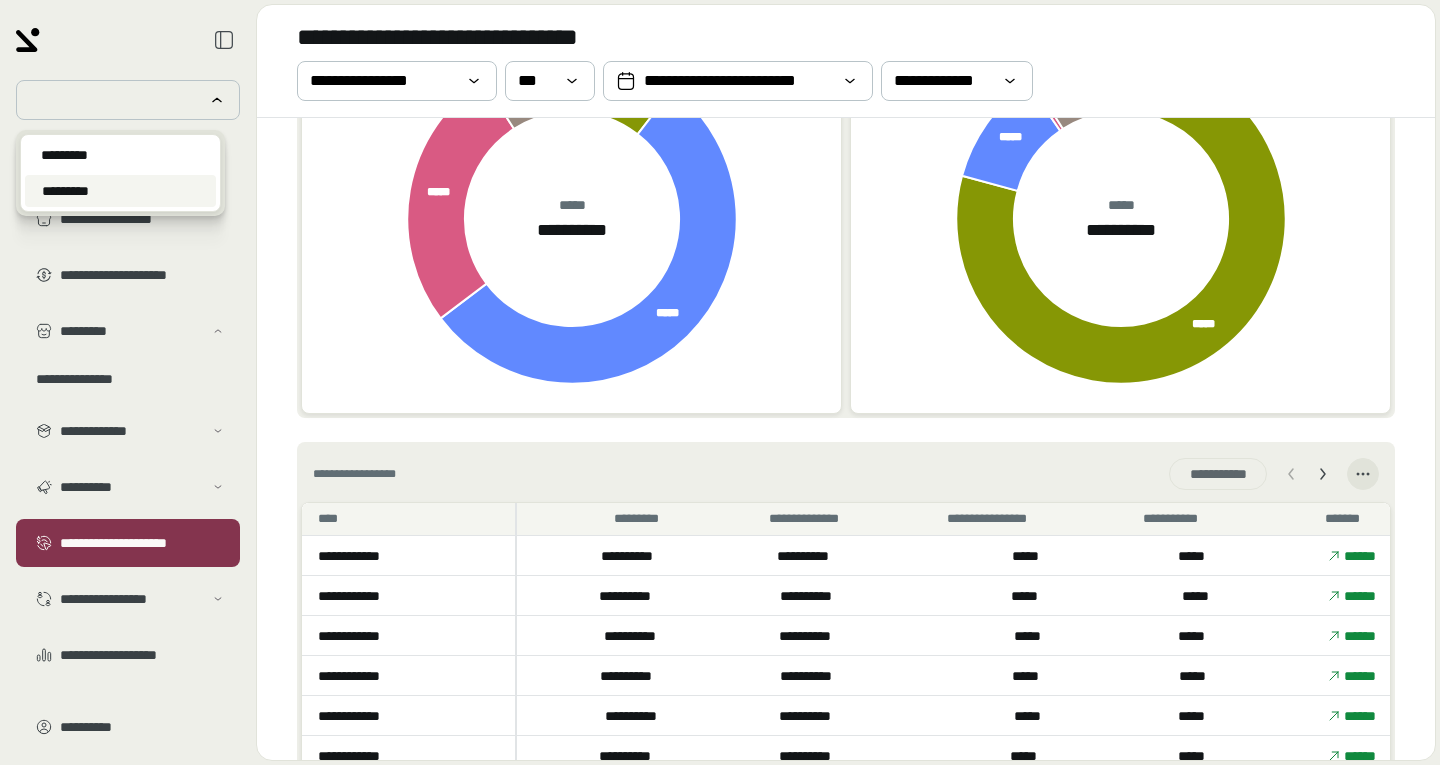 scroll, scrollTop: 923, scrollLeft: 0, axis: vertical 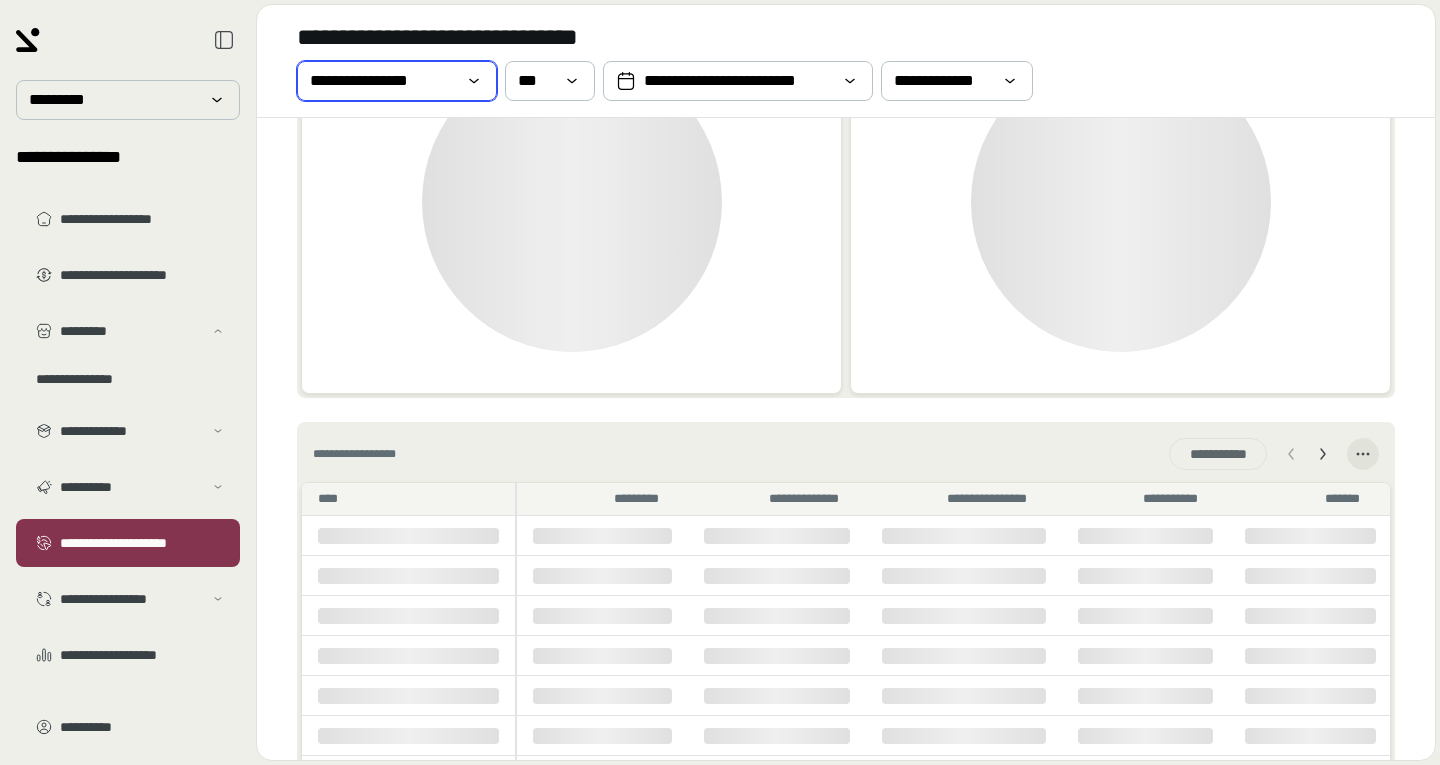 click on "**********" at bounding box center [383, 81] 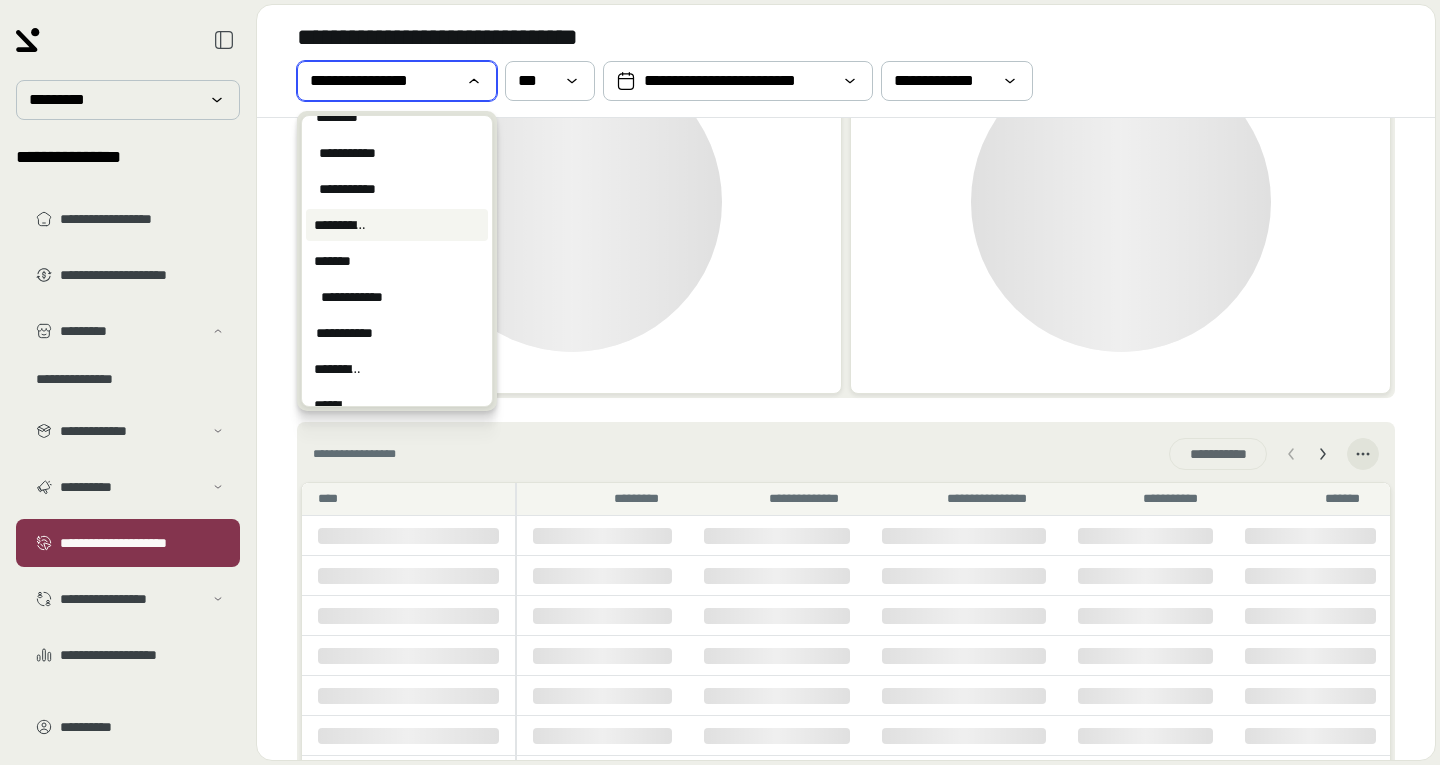 scroll, scrollTop: 0, scrollLeft: 0, axis: both 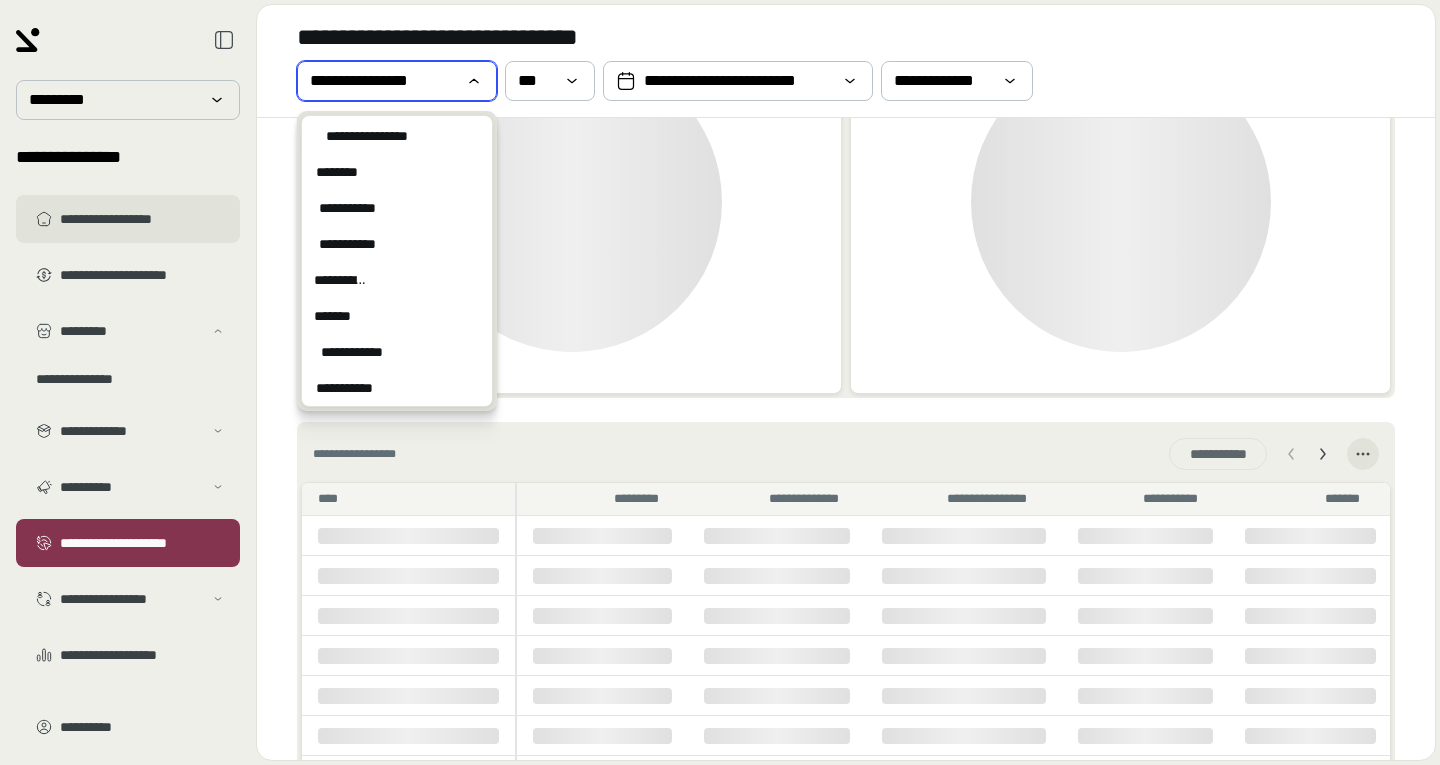 click on "**********" at bounding box center (128, 219) 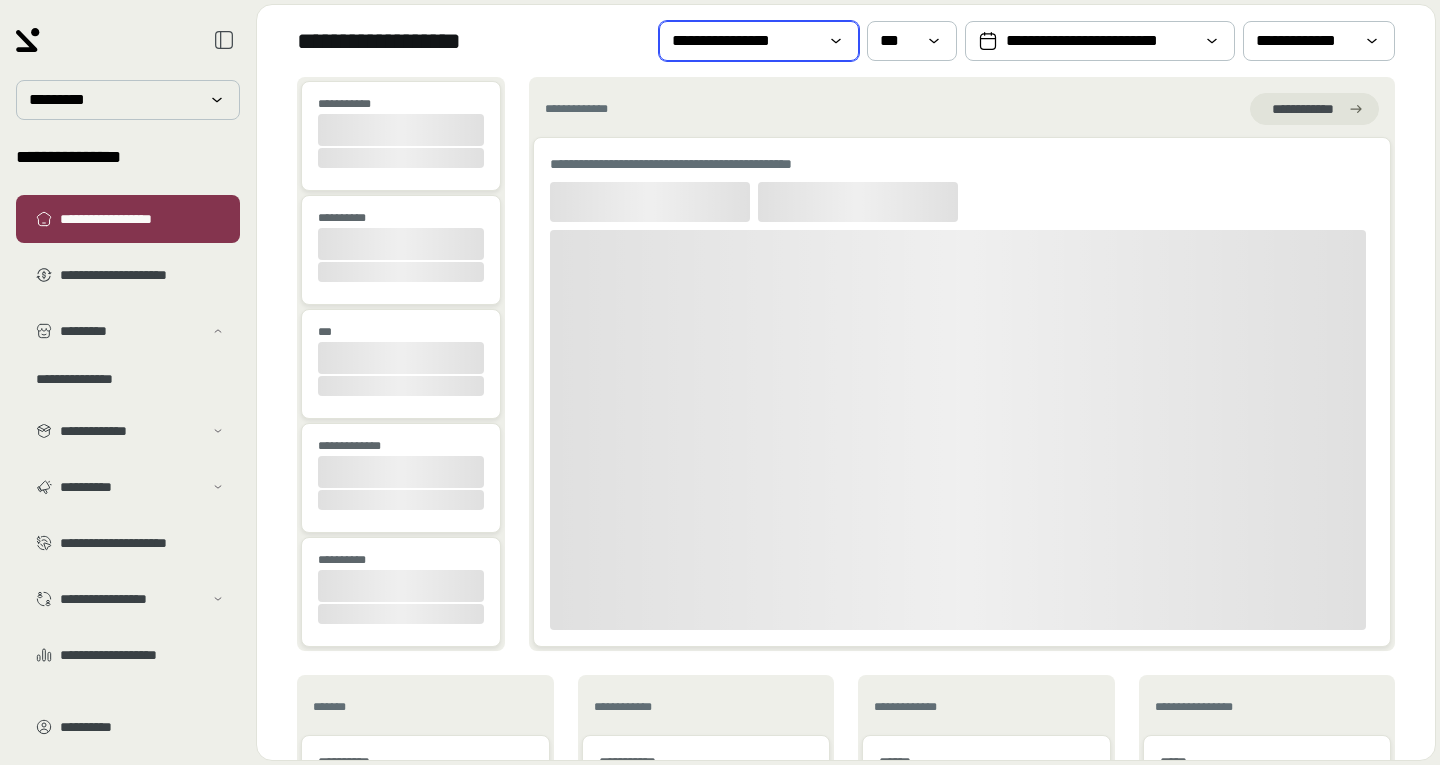 click on "**********" at bounding box center [745, 41] 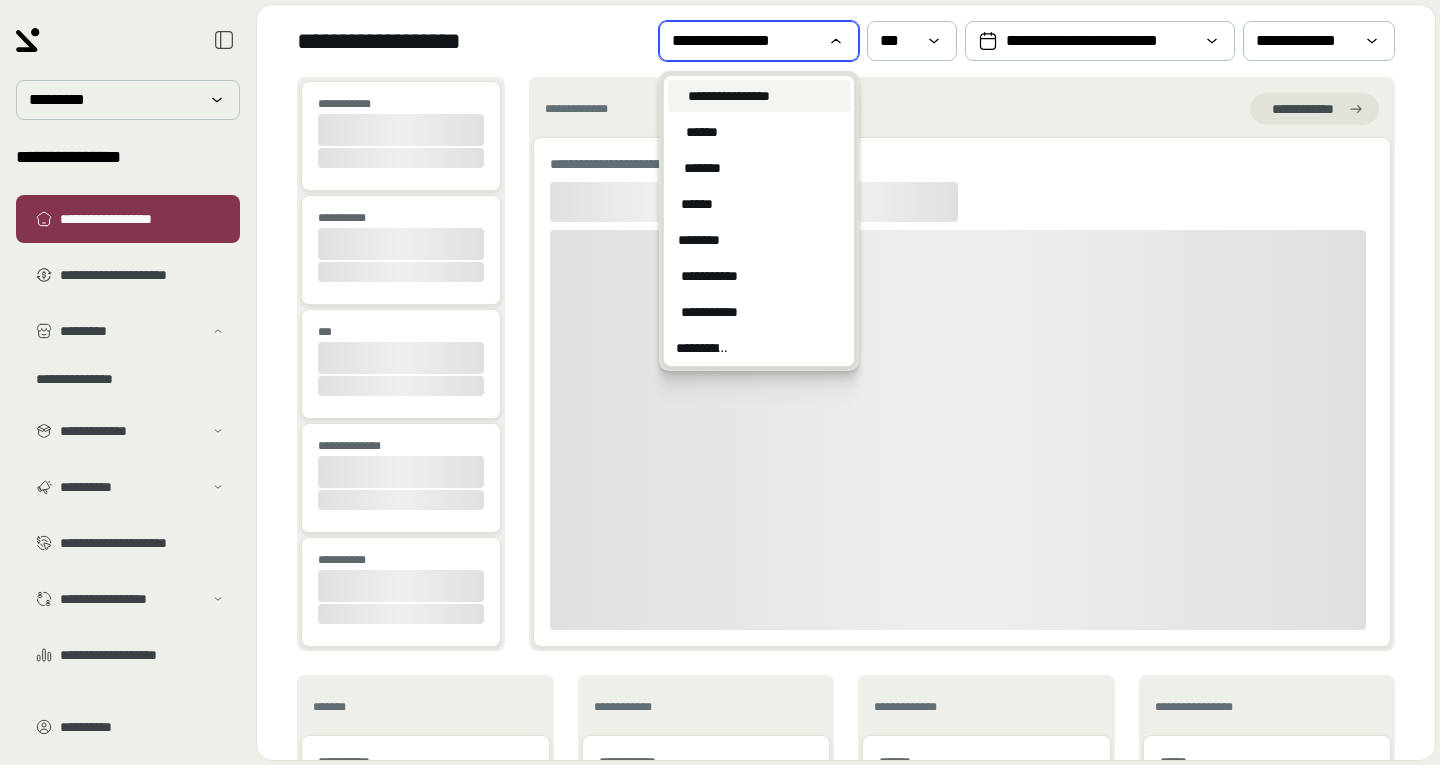 click on "**********" at bounding box center [759, 96] 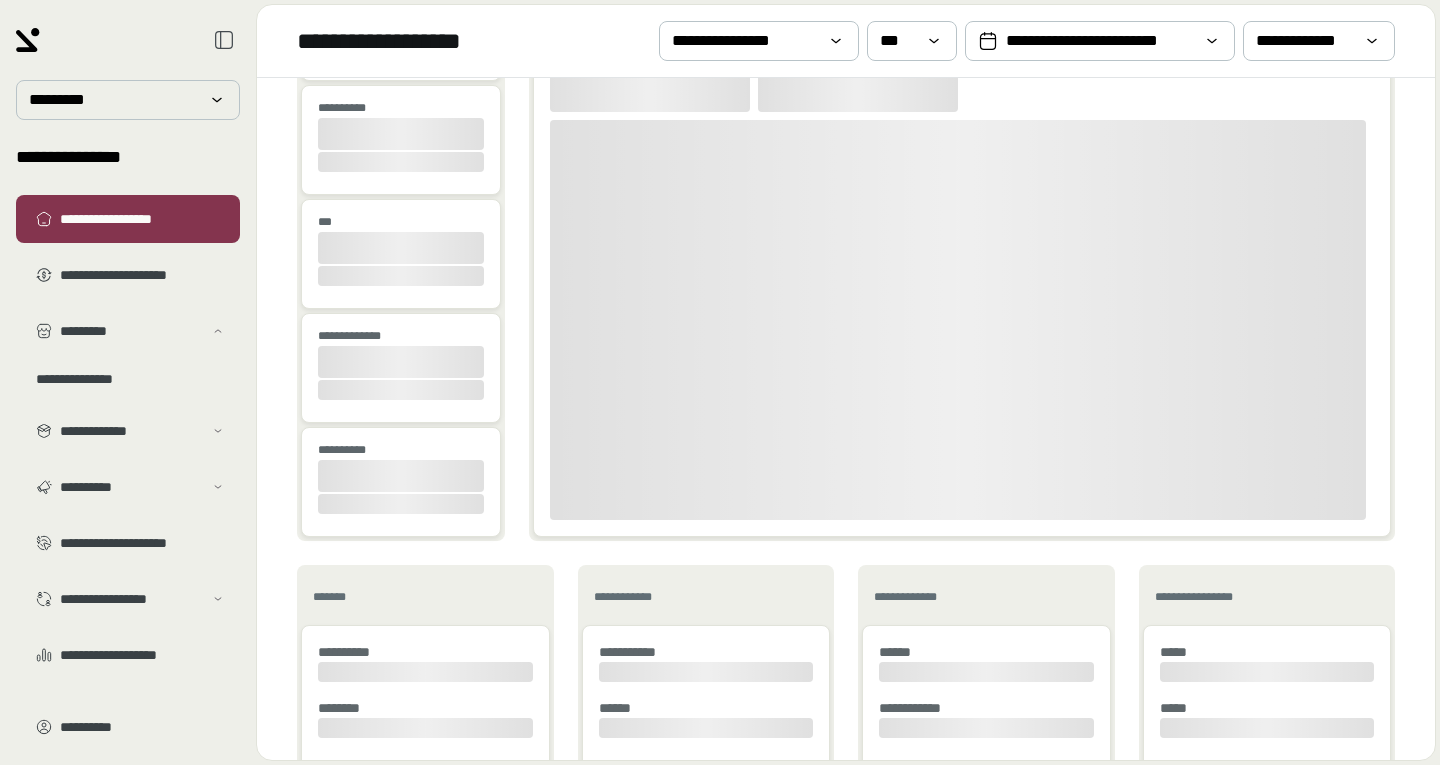 scroll, scrollTop: 0, scrollLeft: 0, axis: both 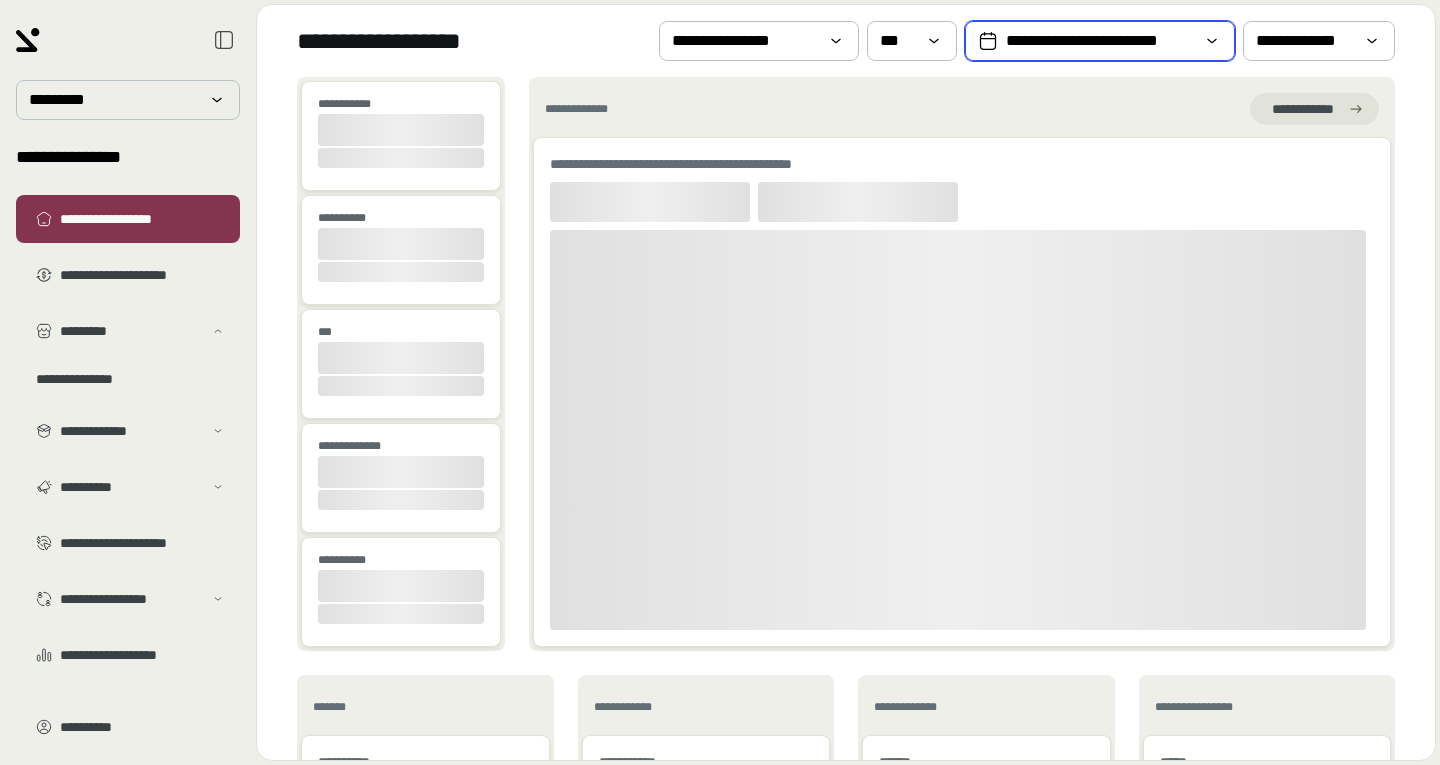 click on "**********" at bounding box center [1100, 41] 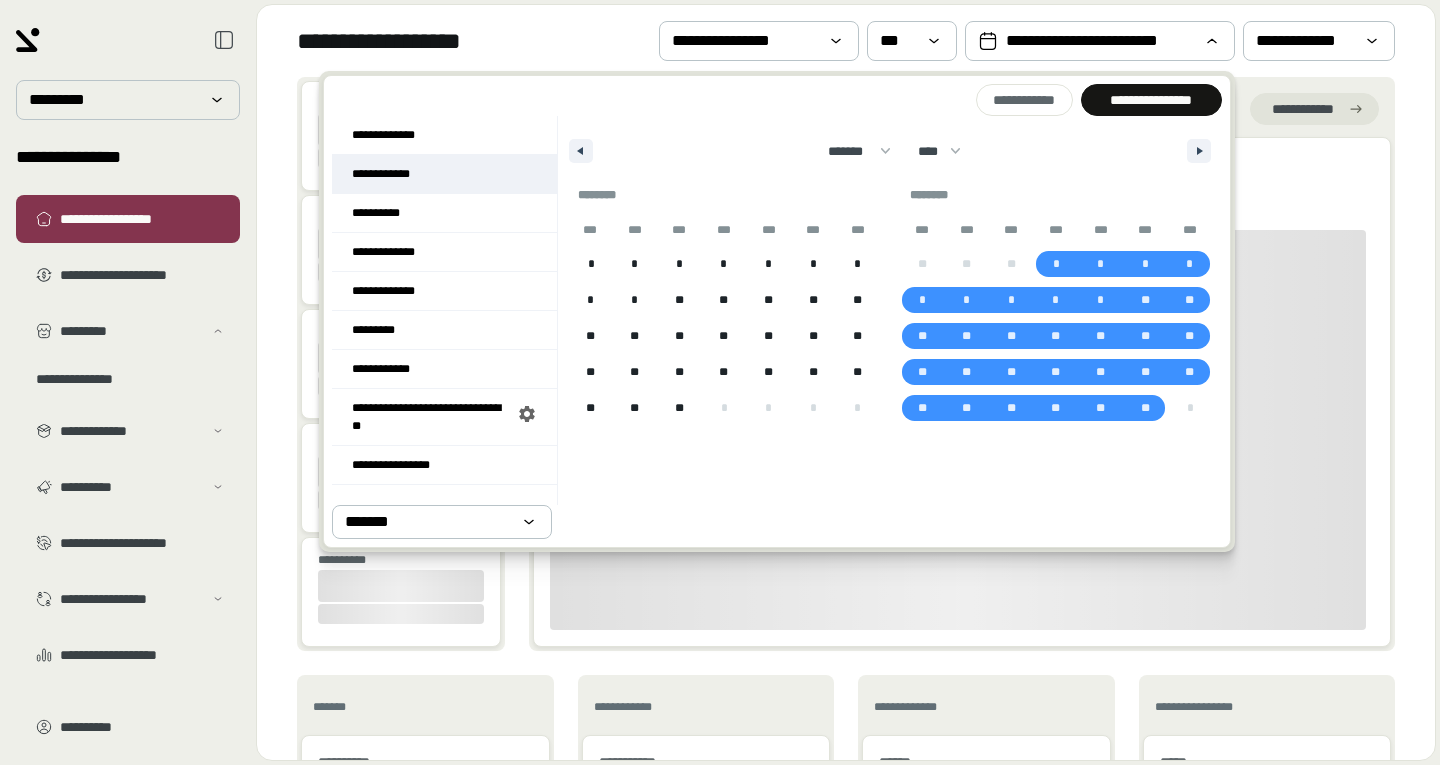 click on "**********" at bounding box center [444, 174] 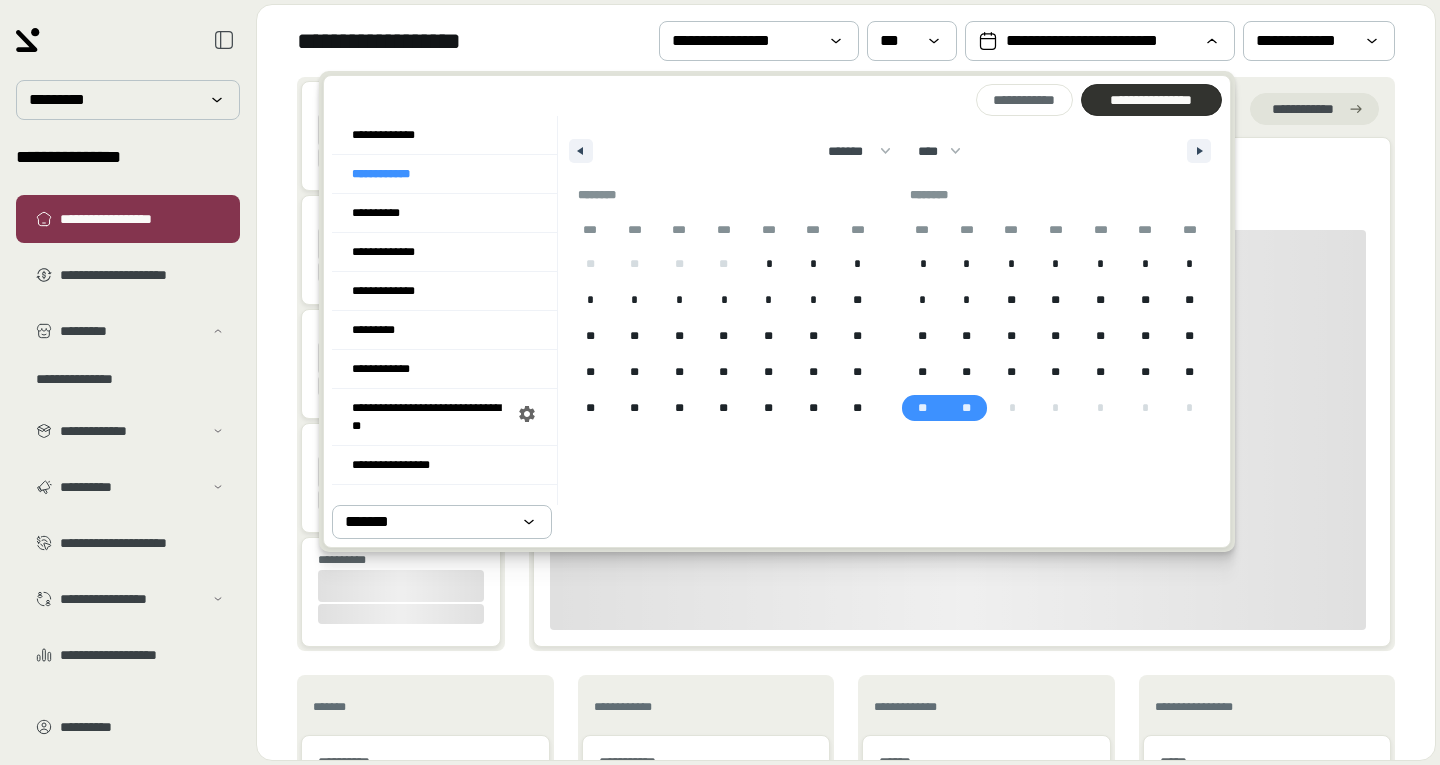 click on "**********" at bounding box center (1151, 100) 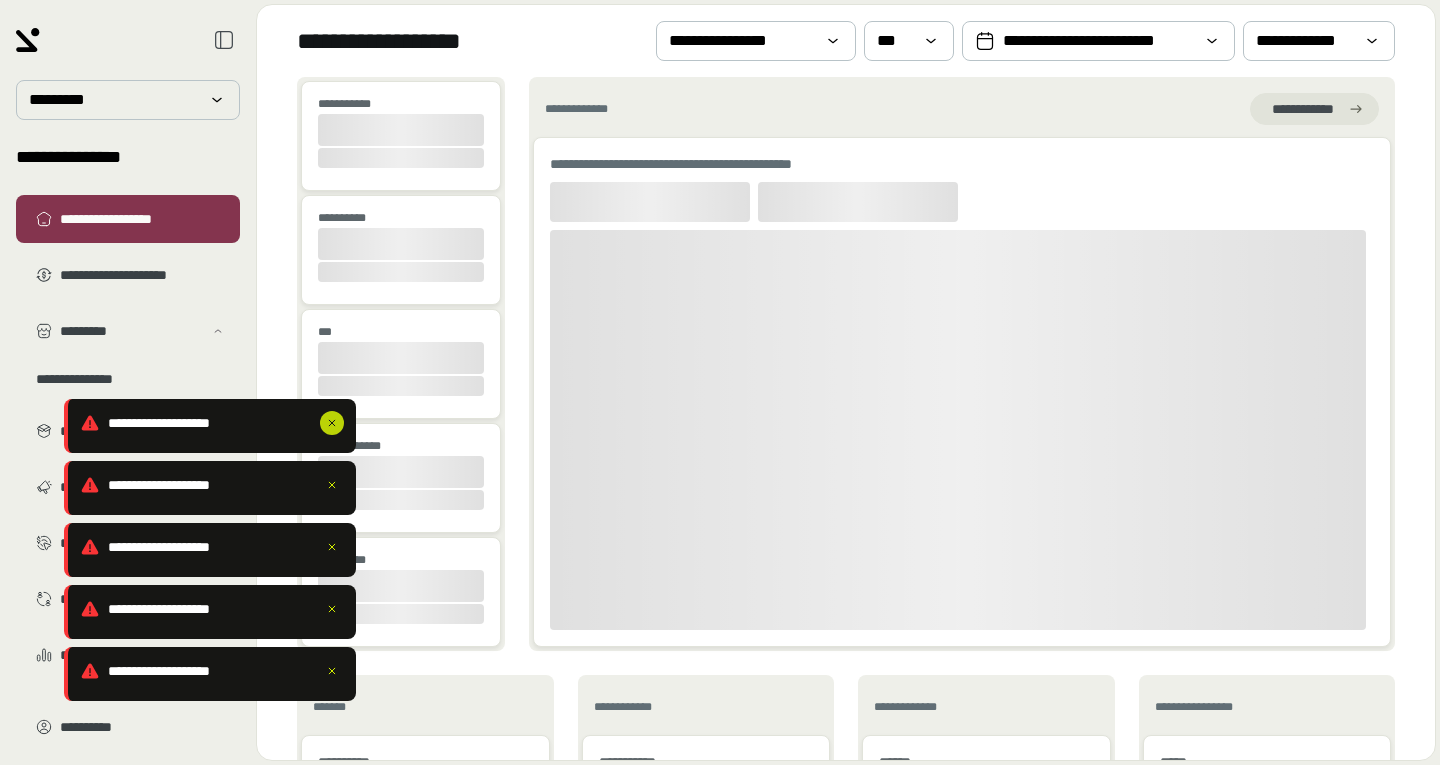click 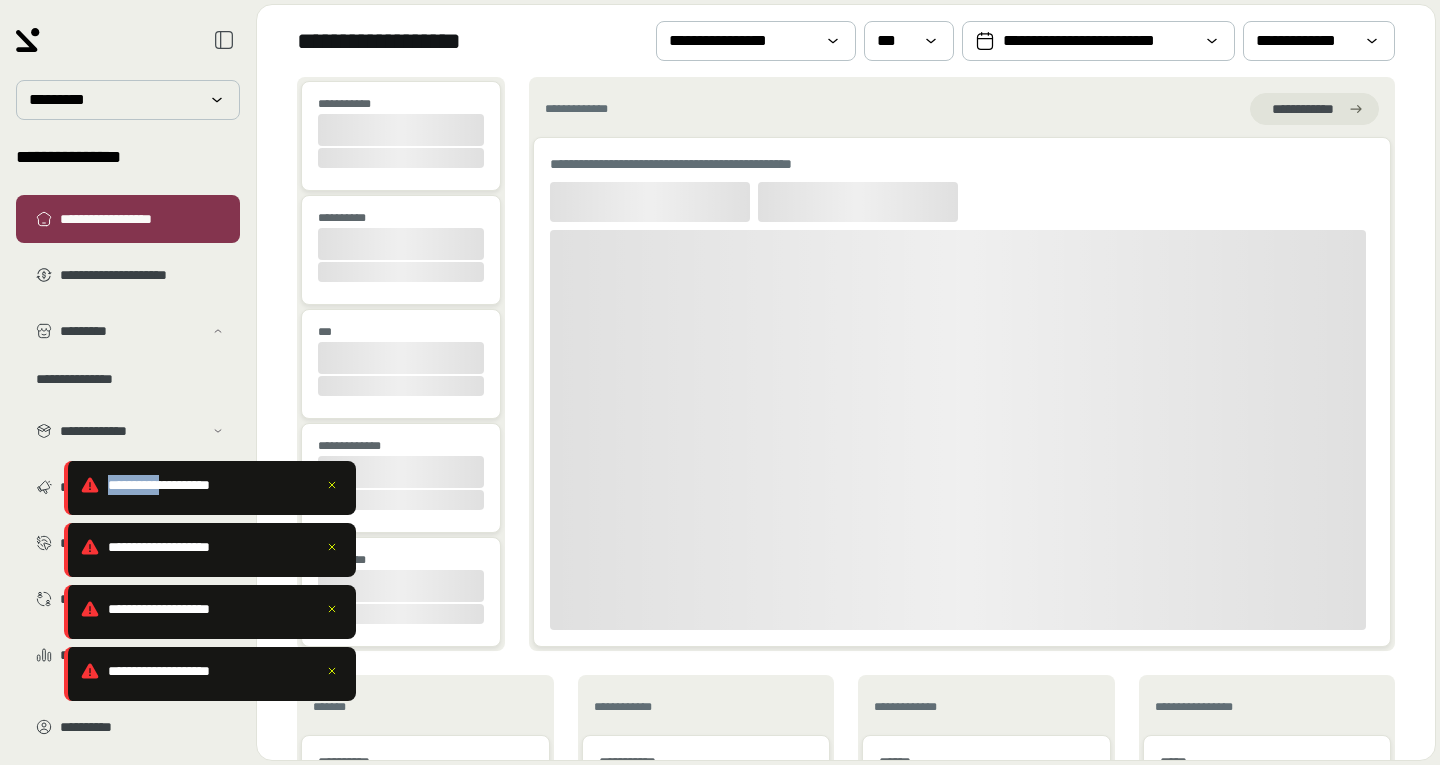 click on "**********" at bounding box center (210, 550) 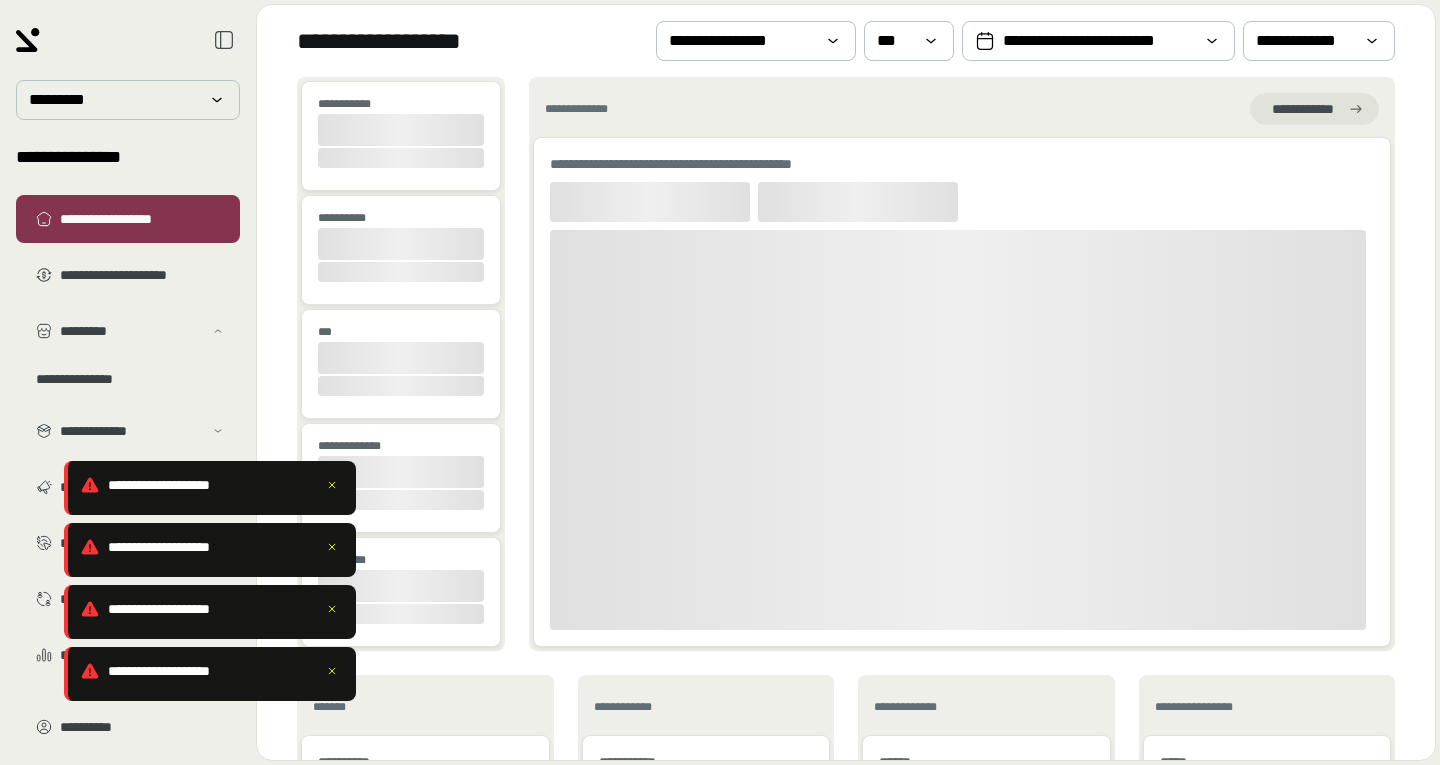 click on "**********" at bounding box center [375, 446] 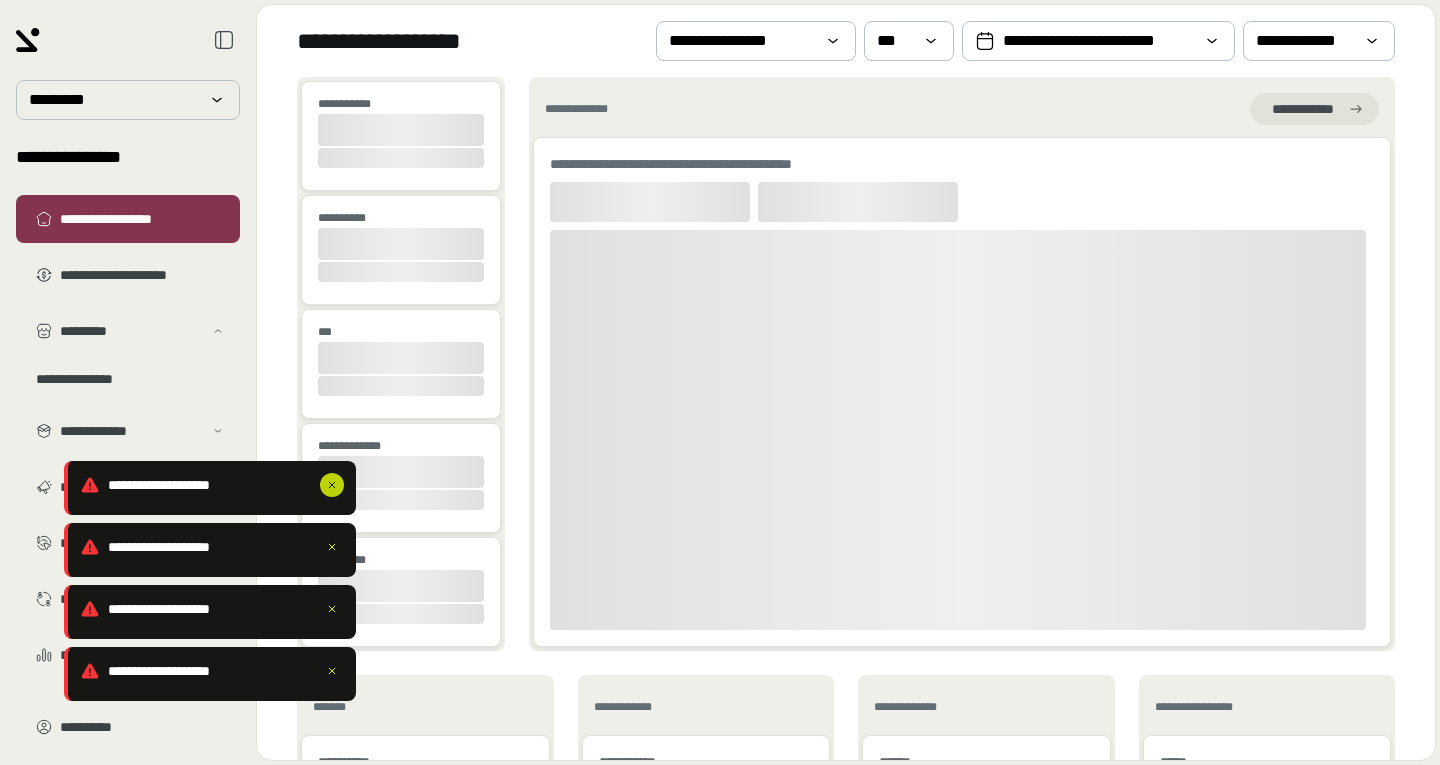 click 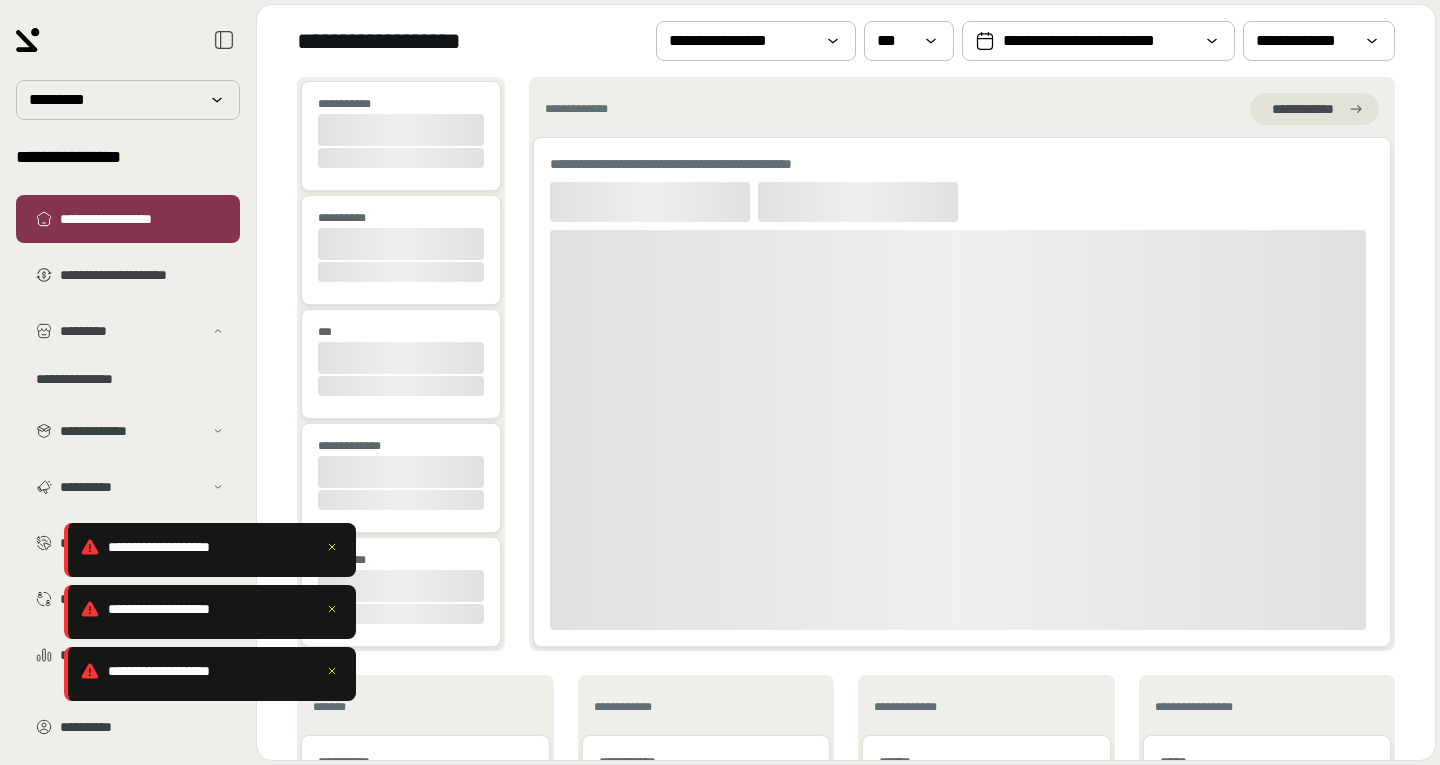 click on "**********" at bounding box center (210, 550) 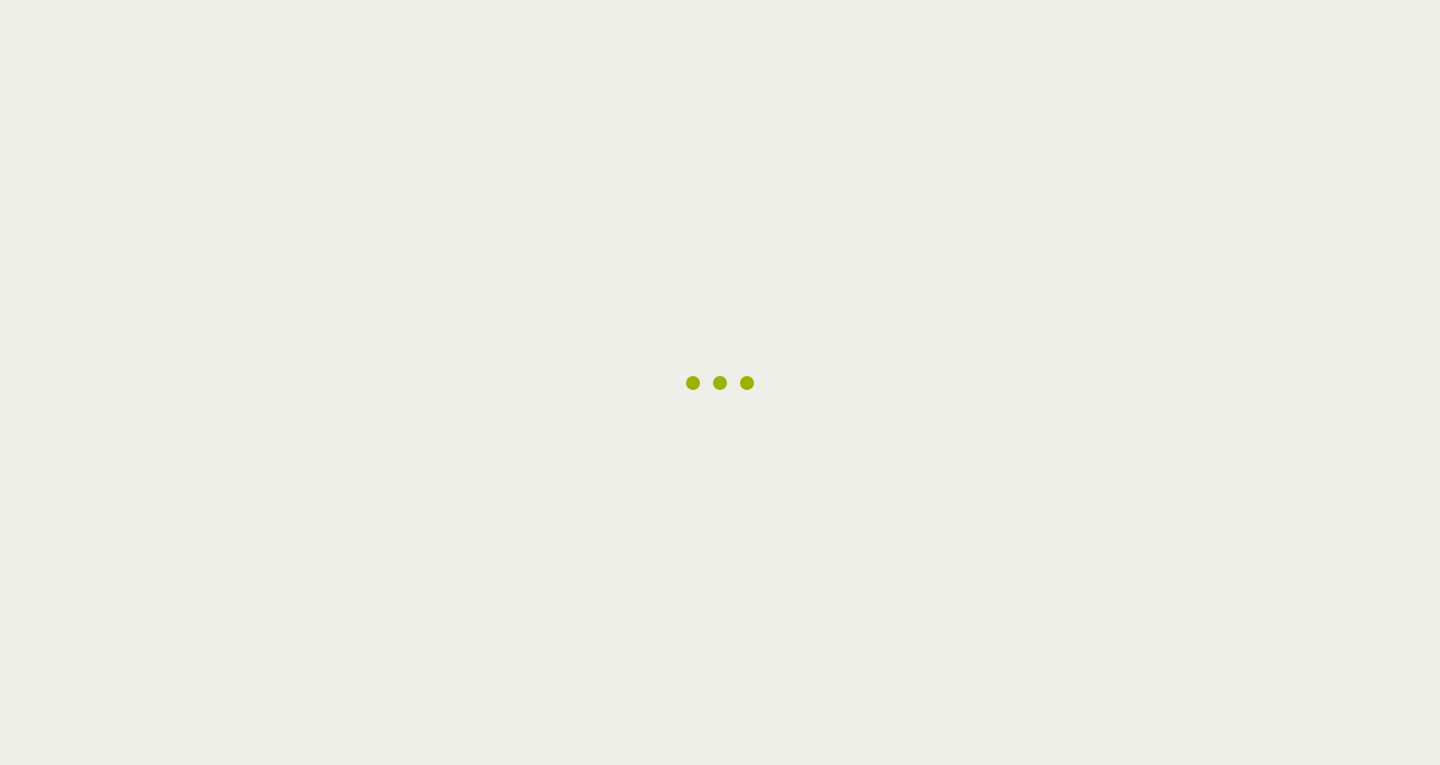 scroll, scrollTop: 0, scrollLeft: 0, axis: both 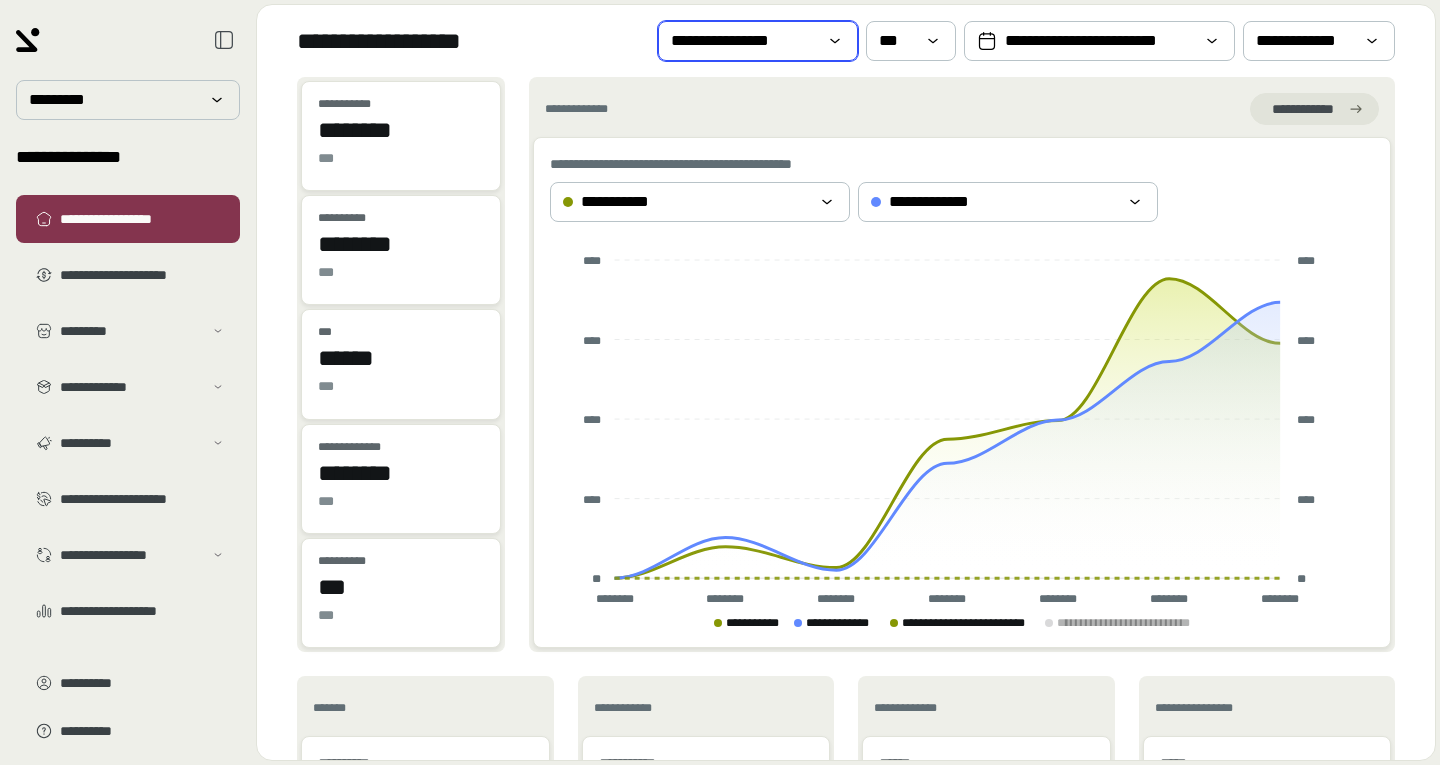 click on "**********" at bounding box center [744, 41] 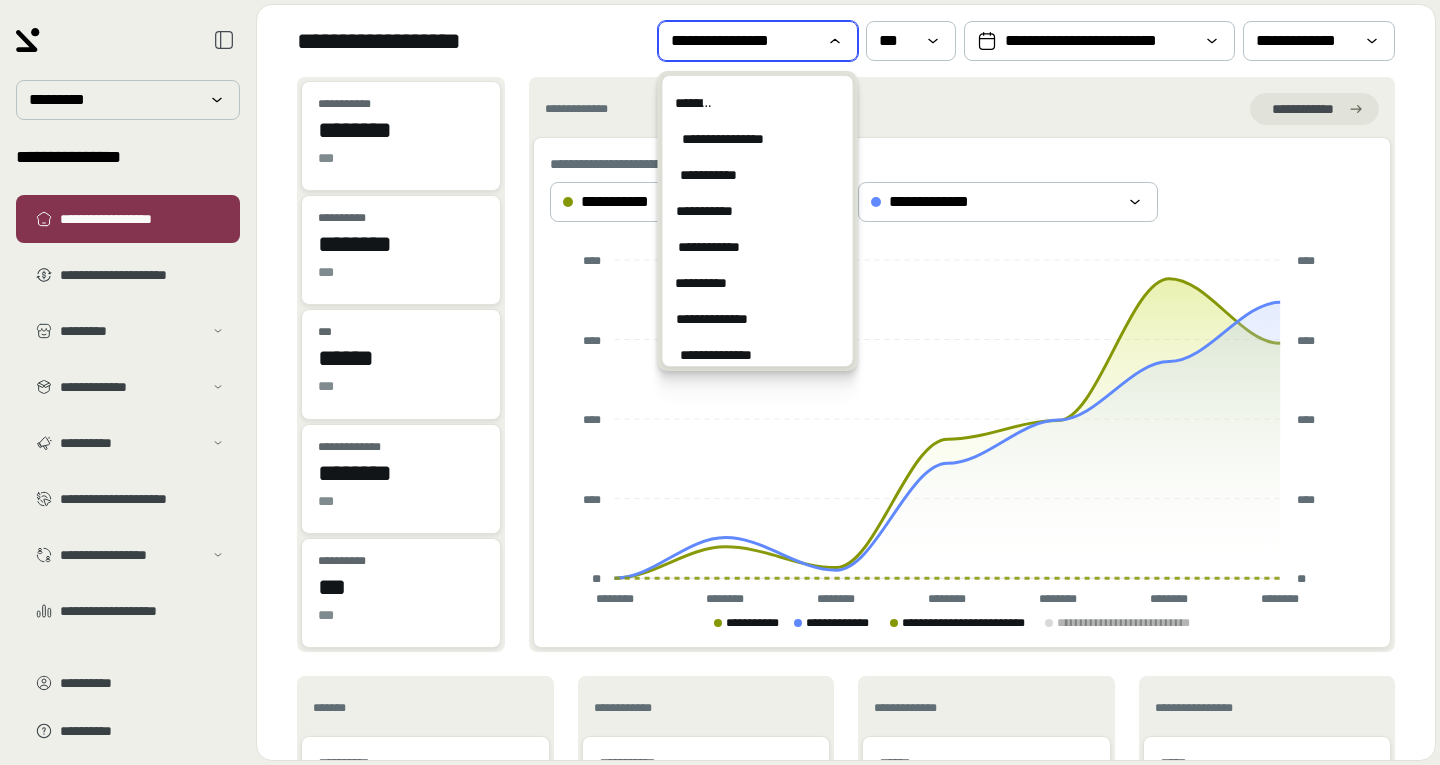 scroll, scrollTop: 431, scrollLeft: 0, axis: vertical 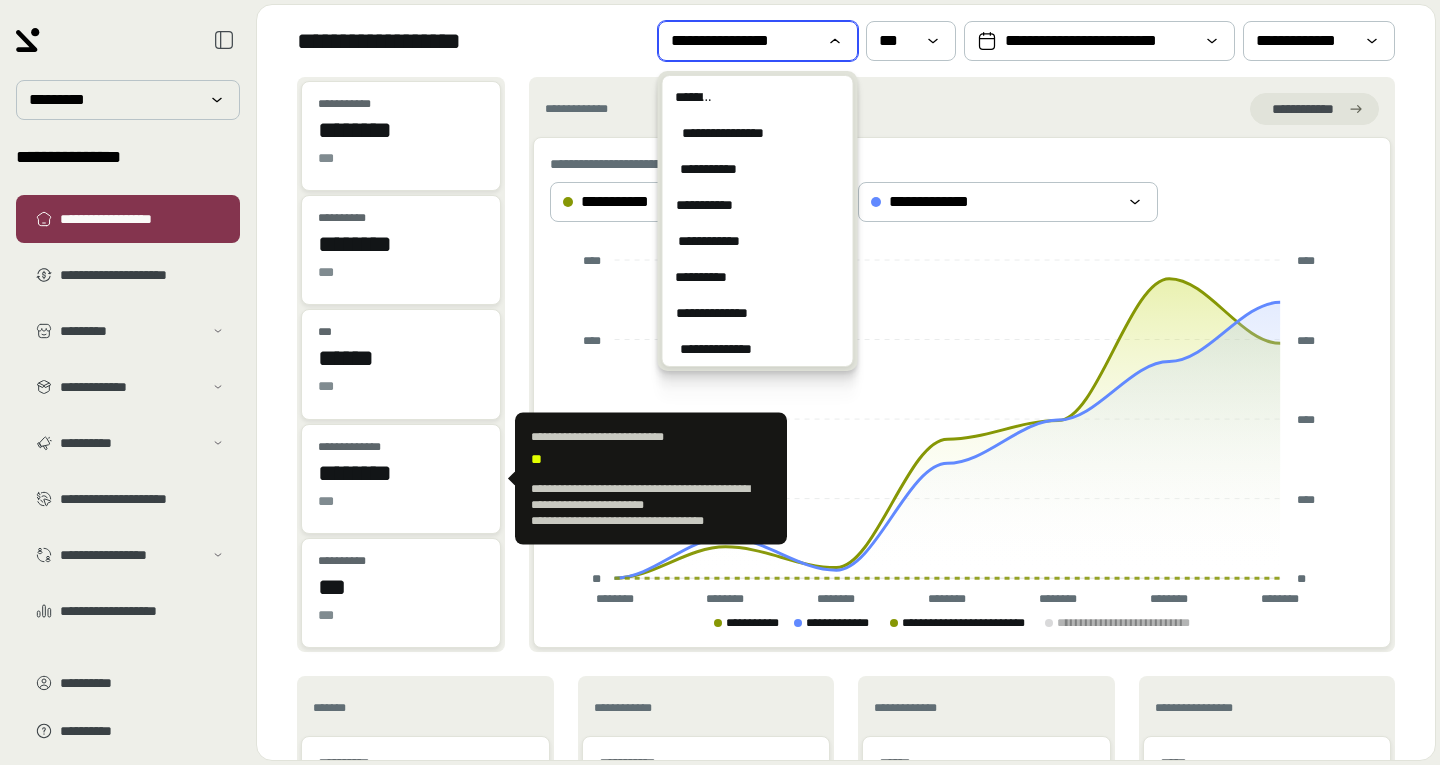 click on "**********" at bounding box center [651, 479] 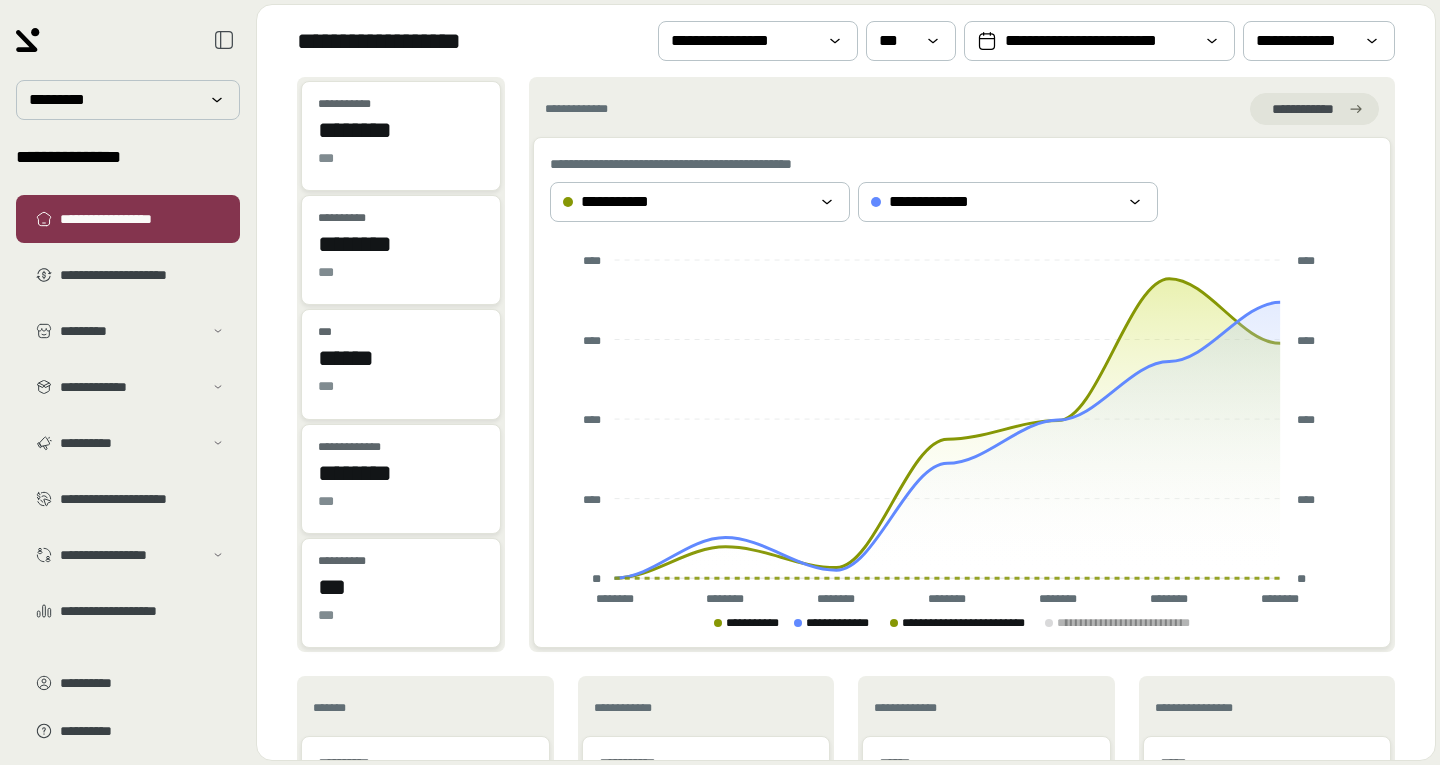 click on "**********" at bounding box center [846, 1094] 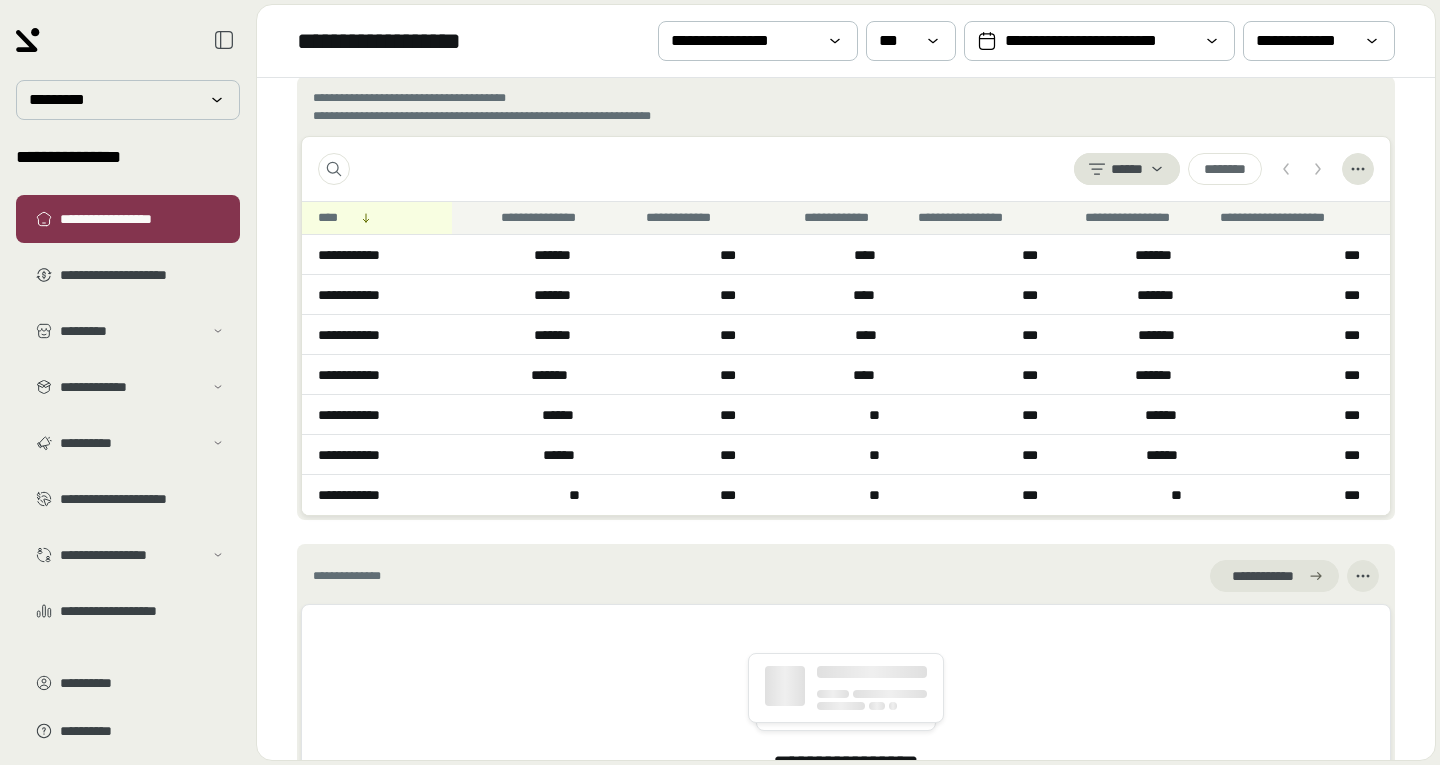 scroll, scrollTop: 1215, scrollLeft: 0, axis: vertical 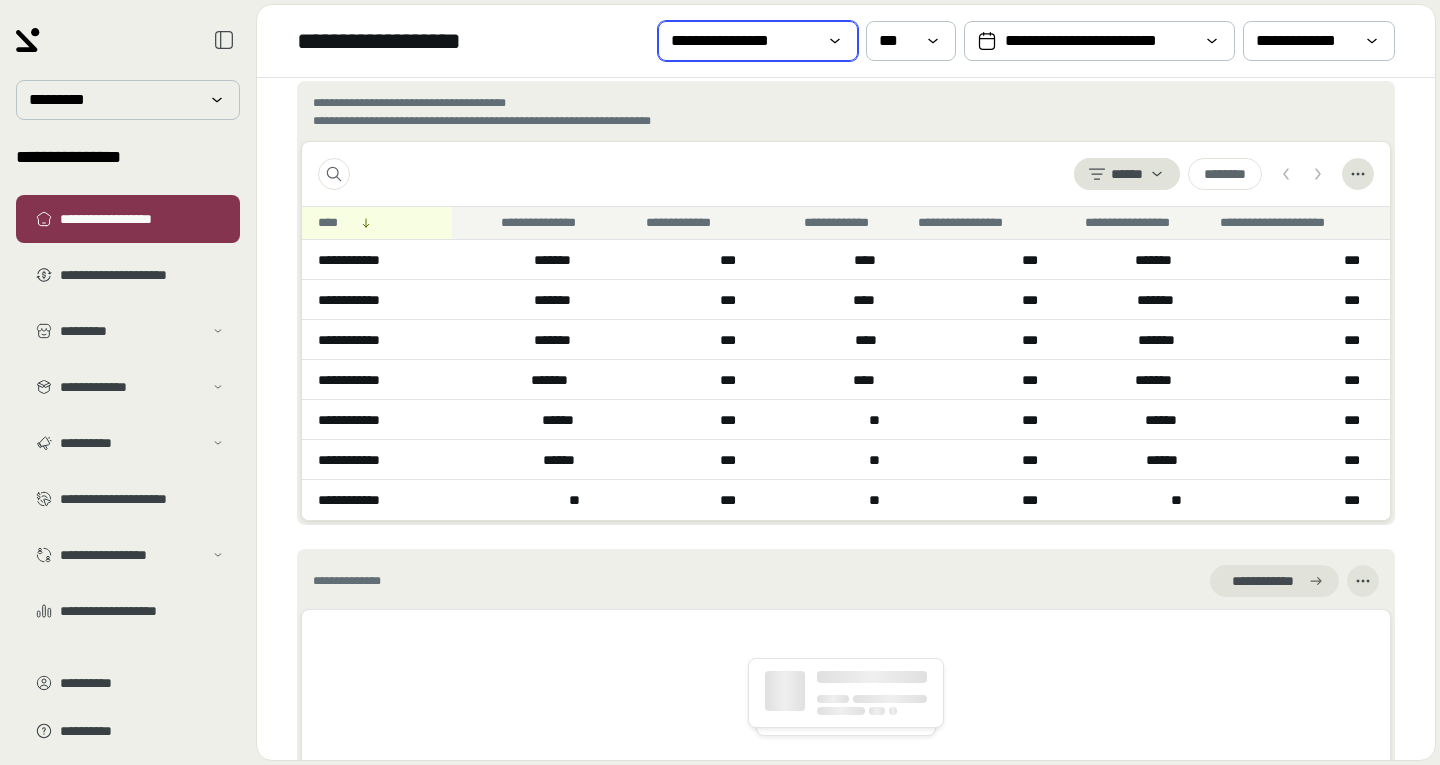 click on "**********" at bounding box center (758, 41) 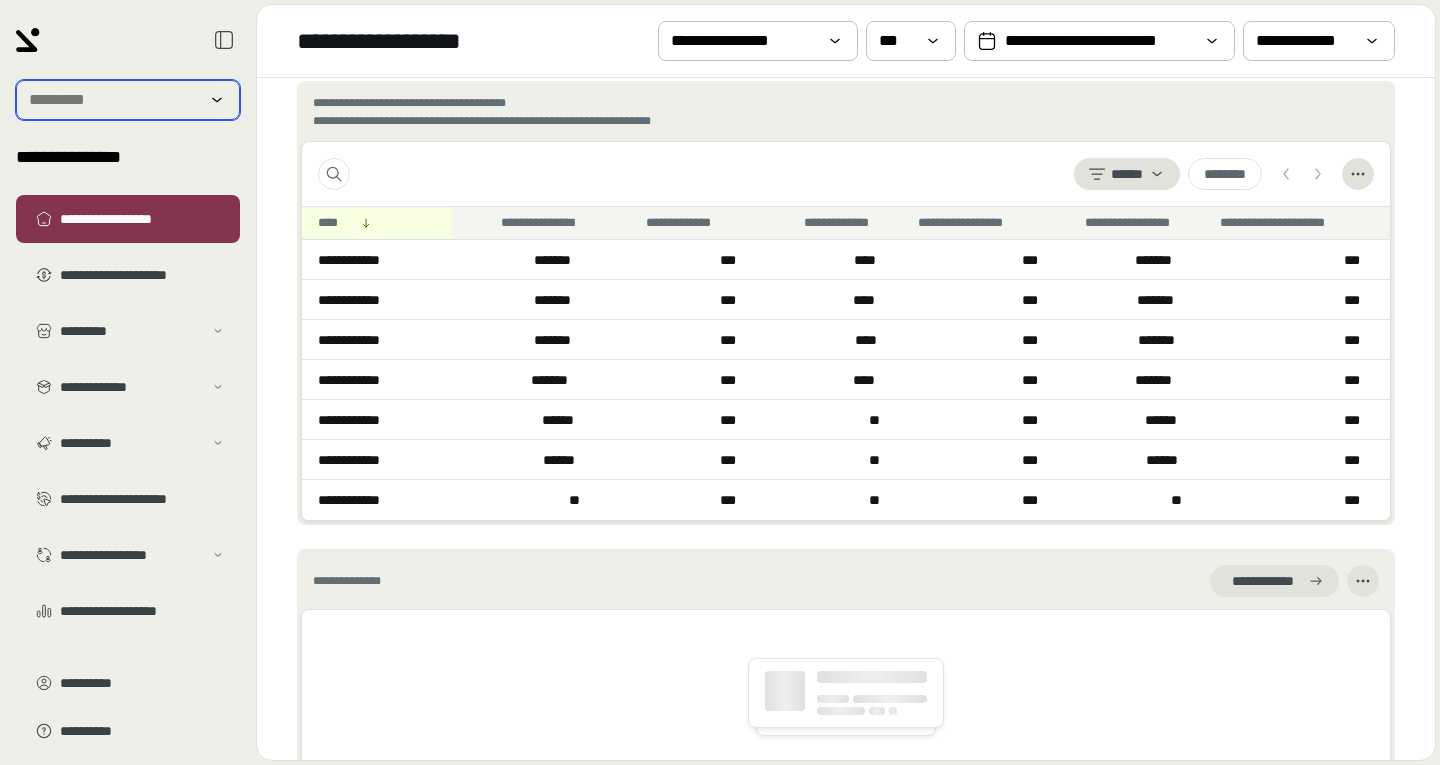 click at bounding box center [114, 100] 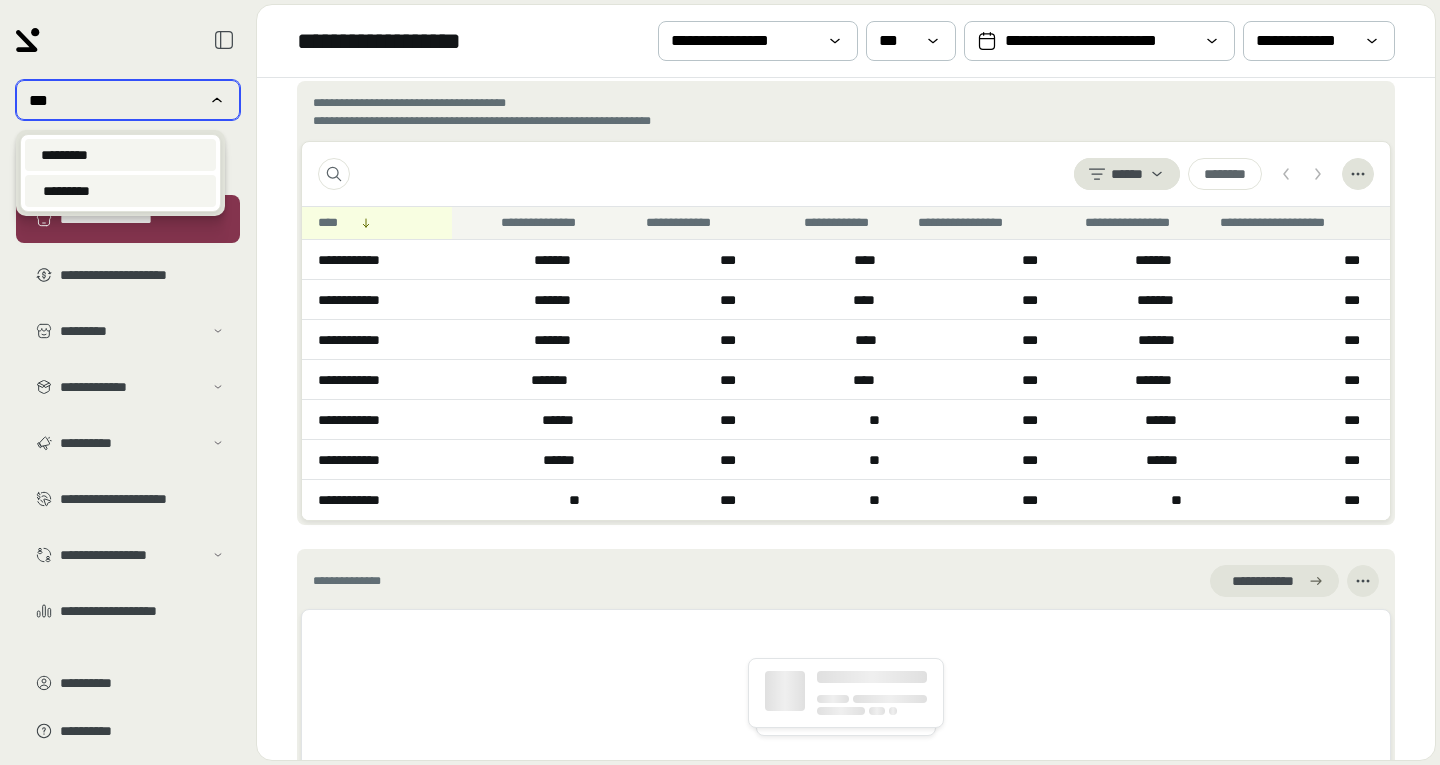 type on "***" 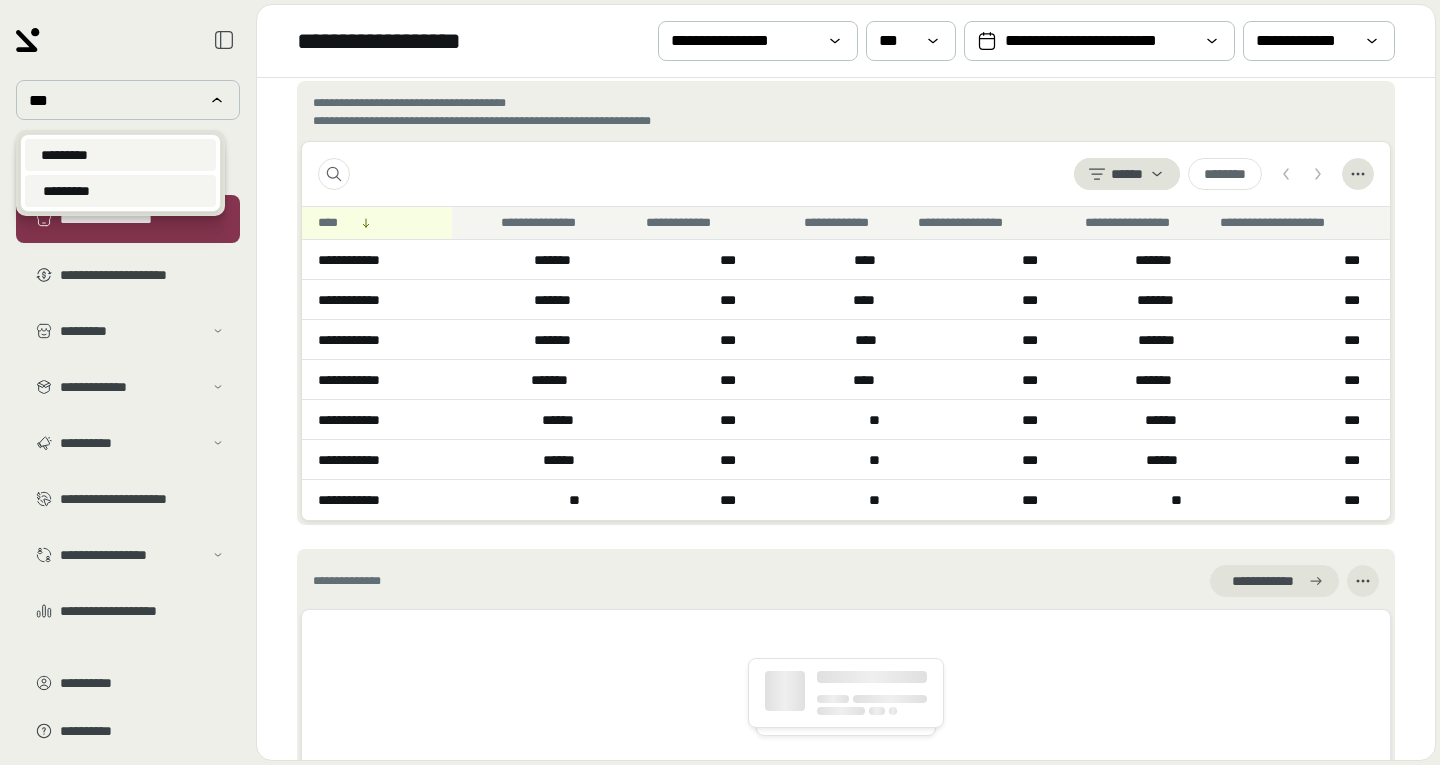 click on "*********" at bounding box center [120, 155] 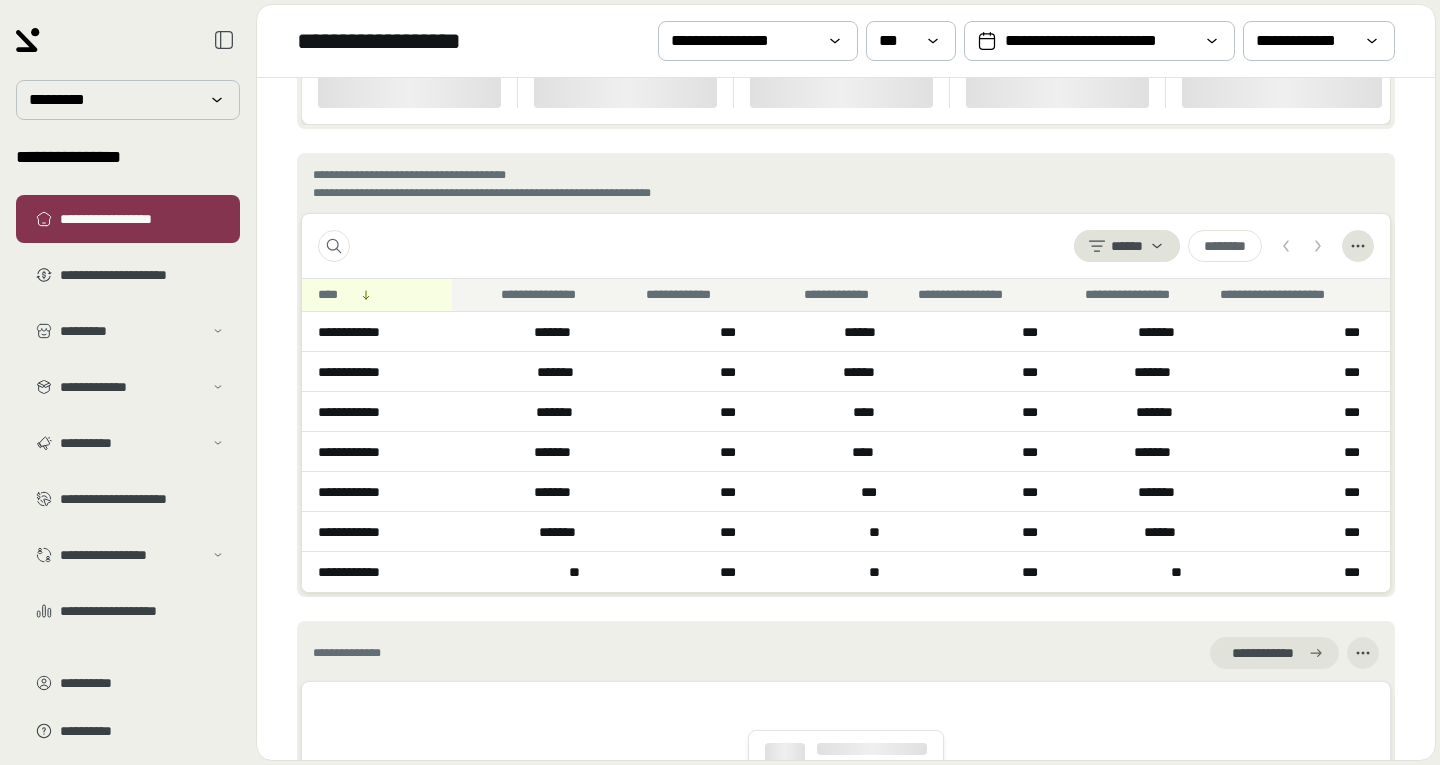 scroll, scrollTop: 1141, scrollLeft: 0, axis: vertical 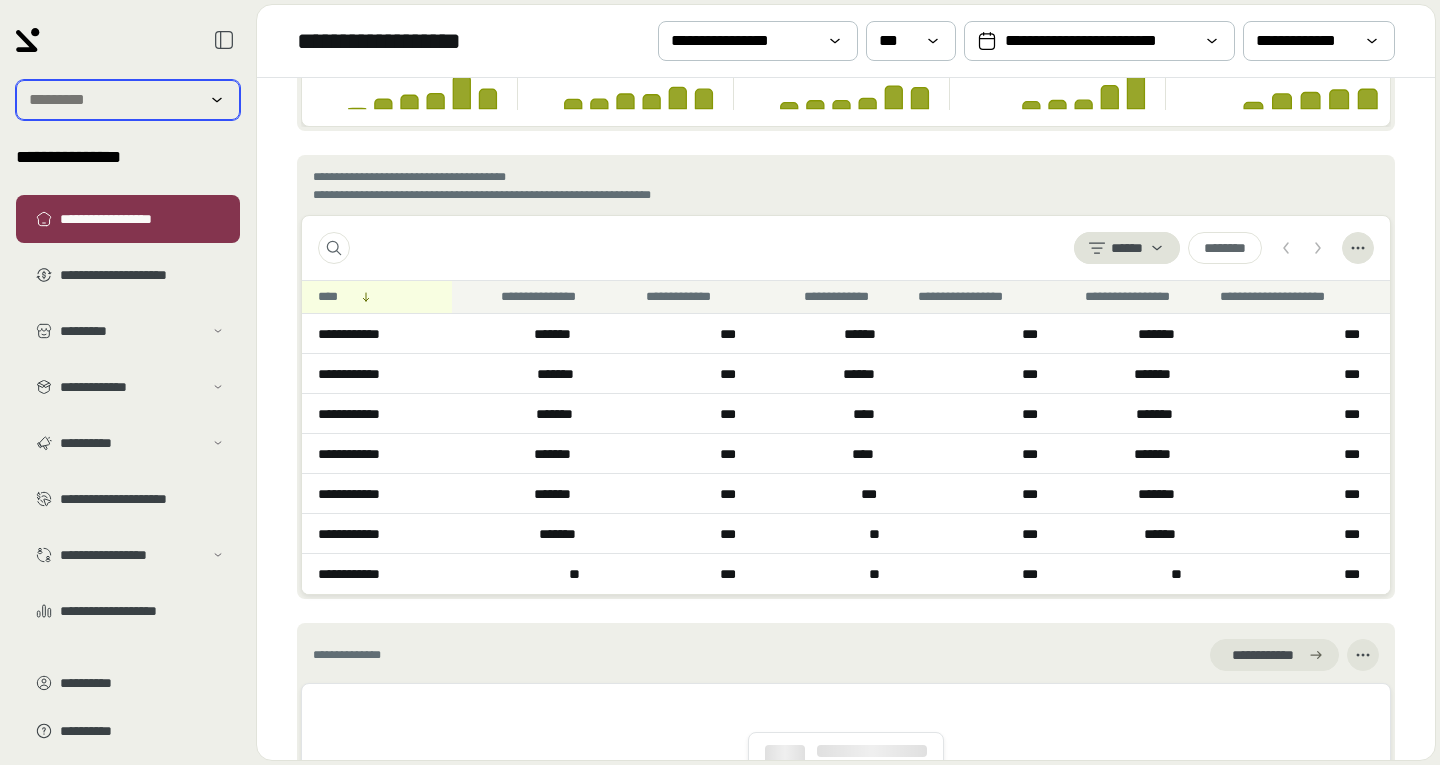 click at bounding box center (114, 100) 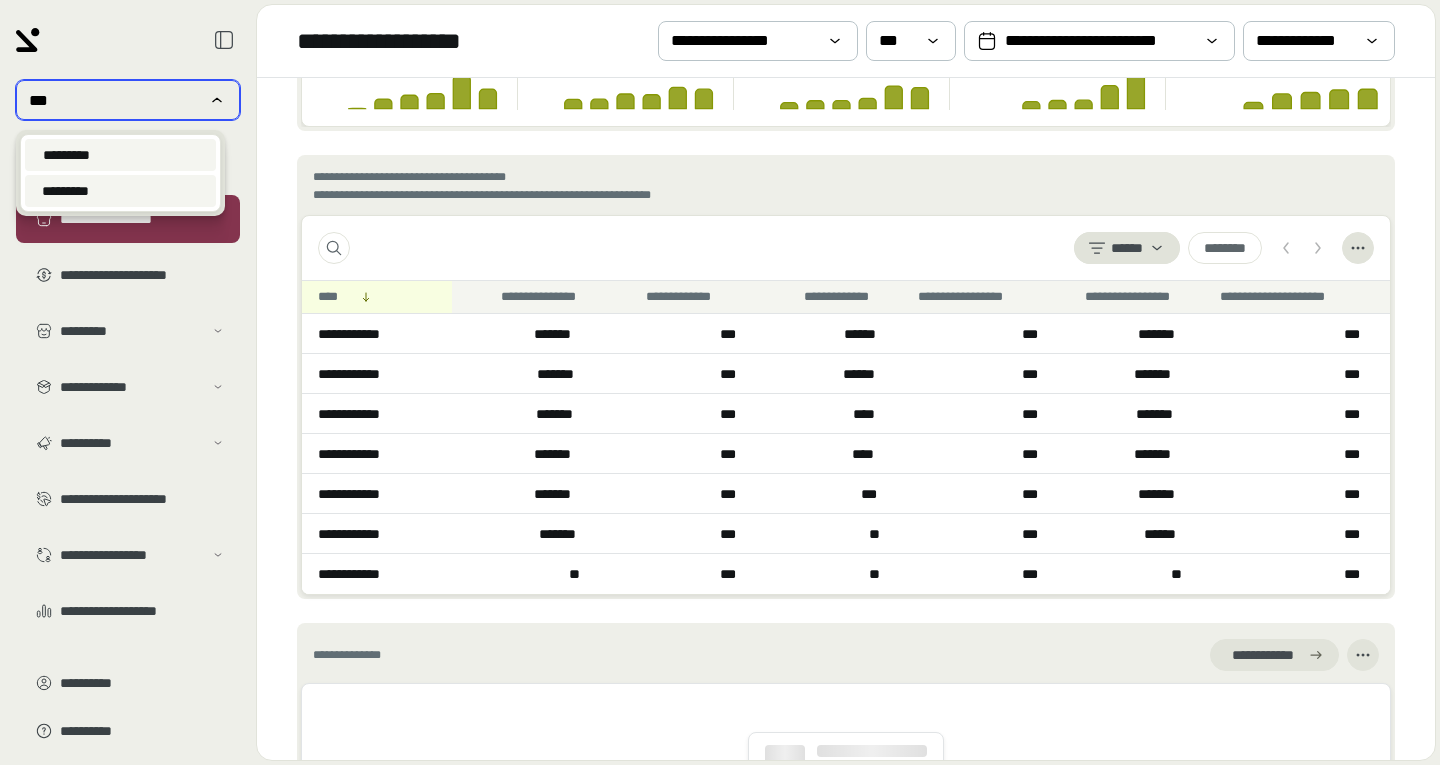 type on "***" 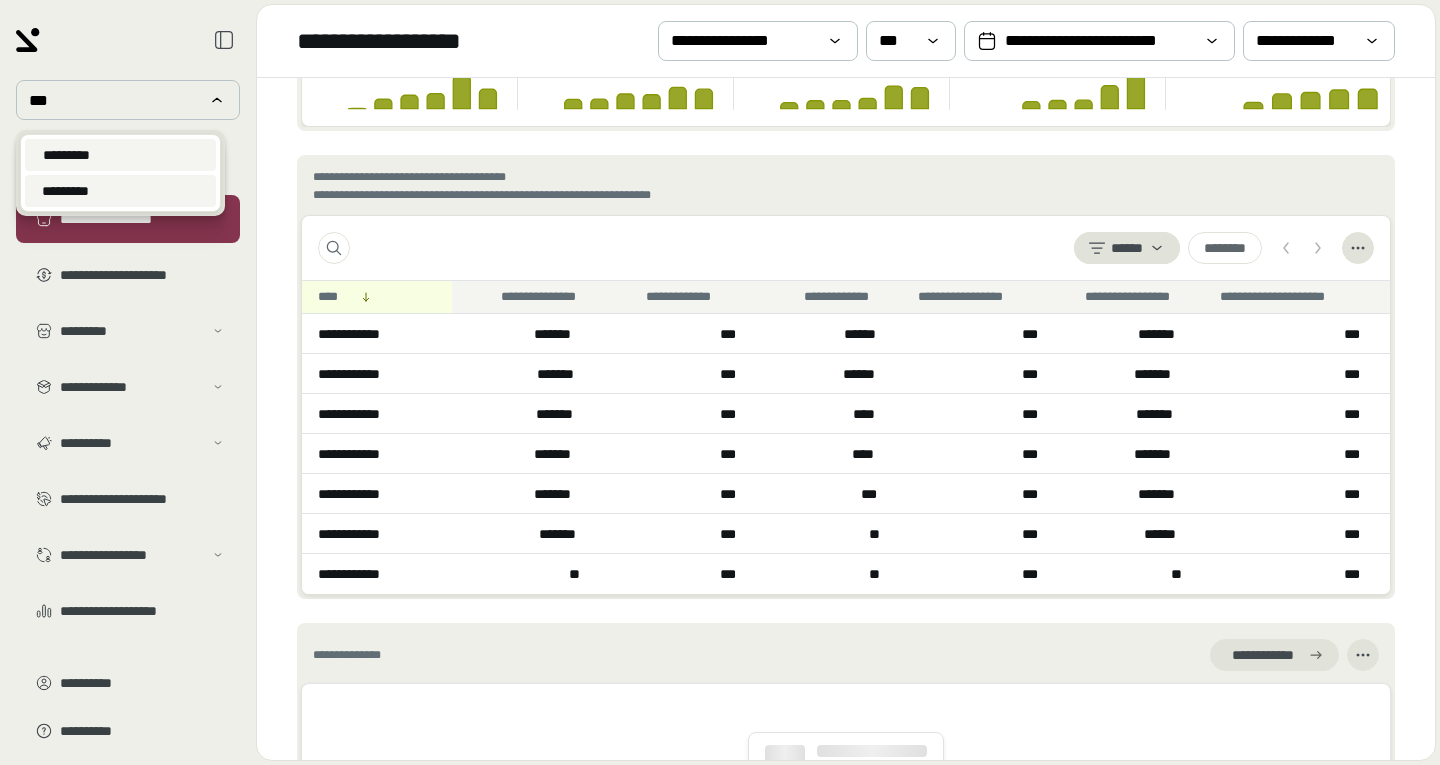 click on "*********" at bounding box center [120, 191] 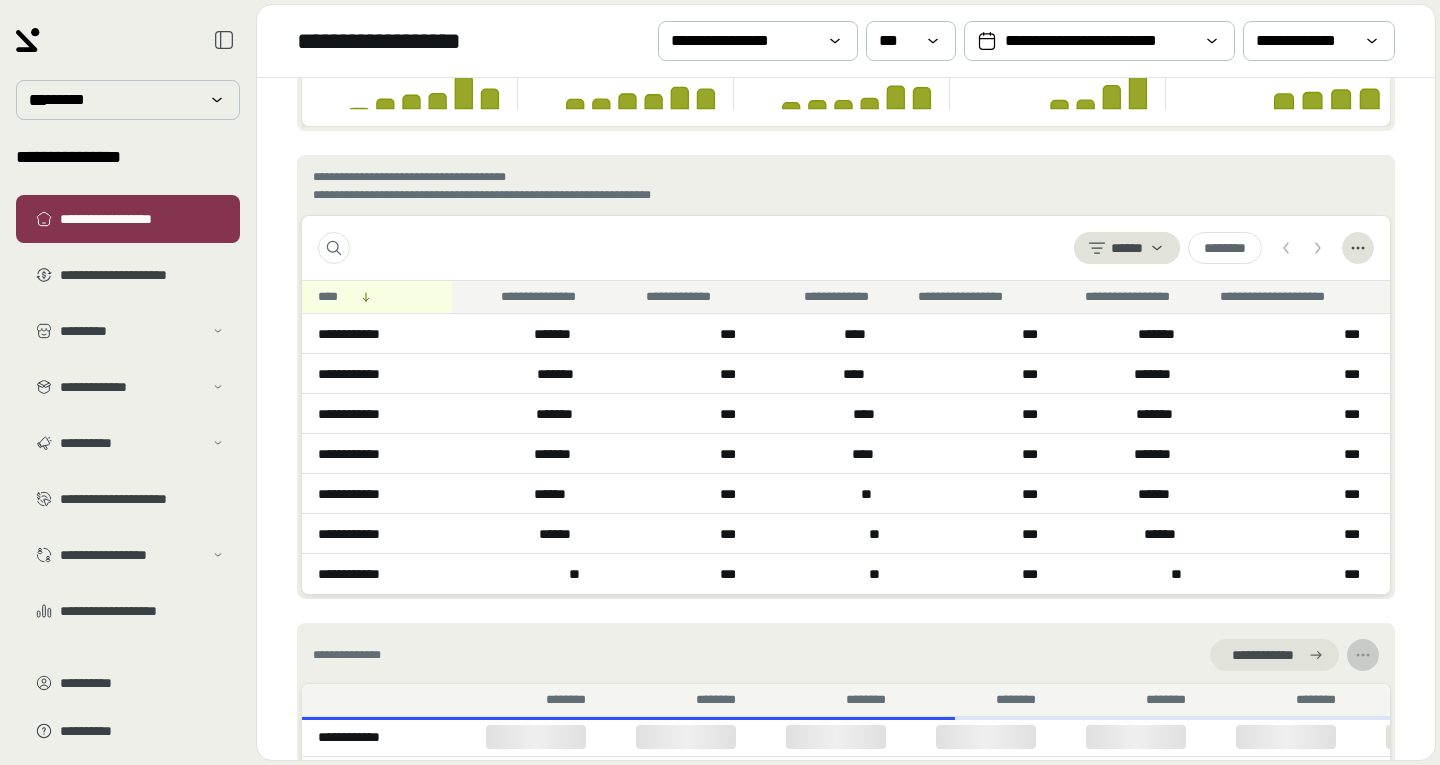 type 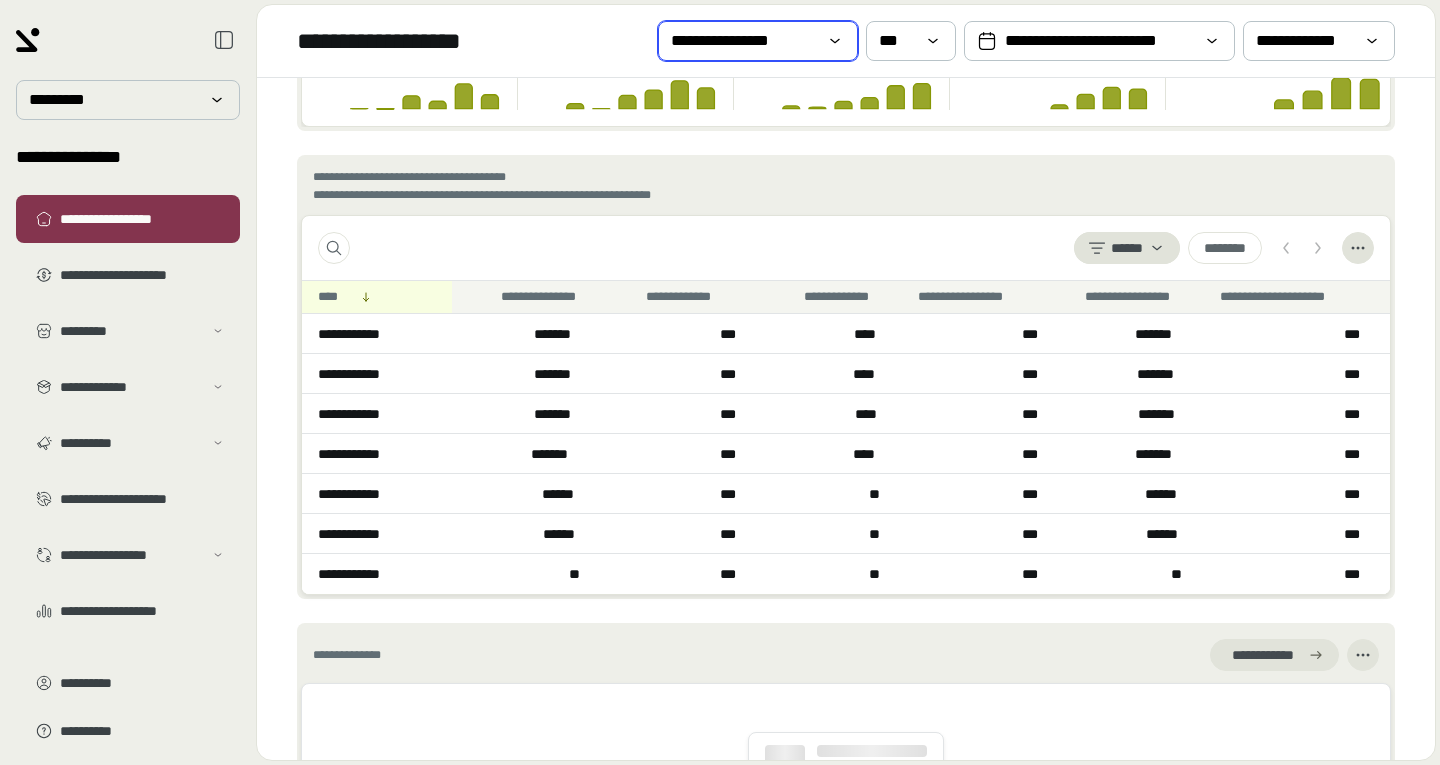 click on "**********" at bounding box center (744, 41) 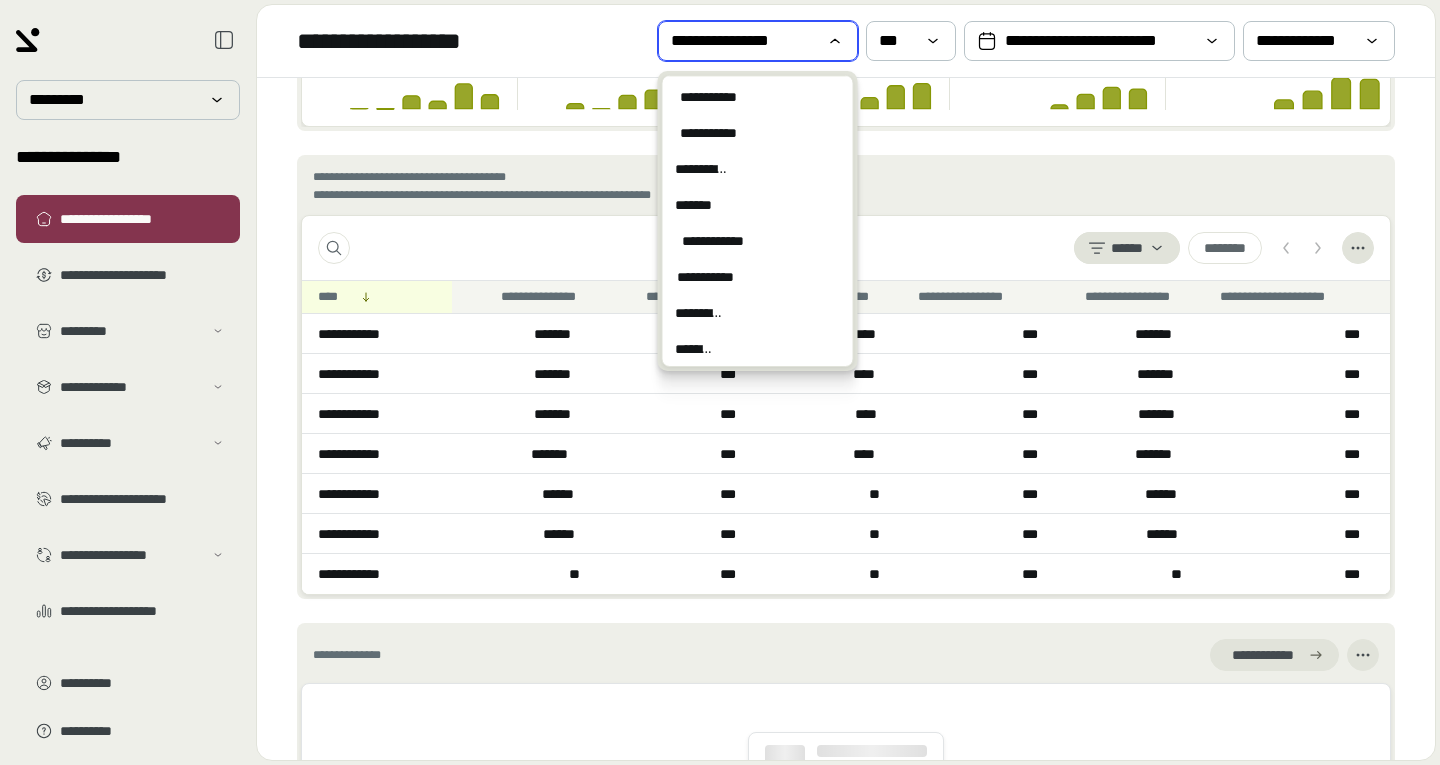 scroll, scrollTop: 178, scrollLeft: 0, axis: vertical 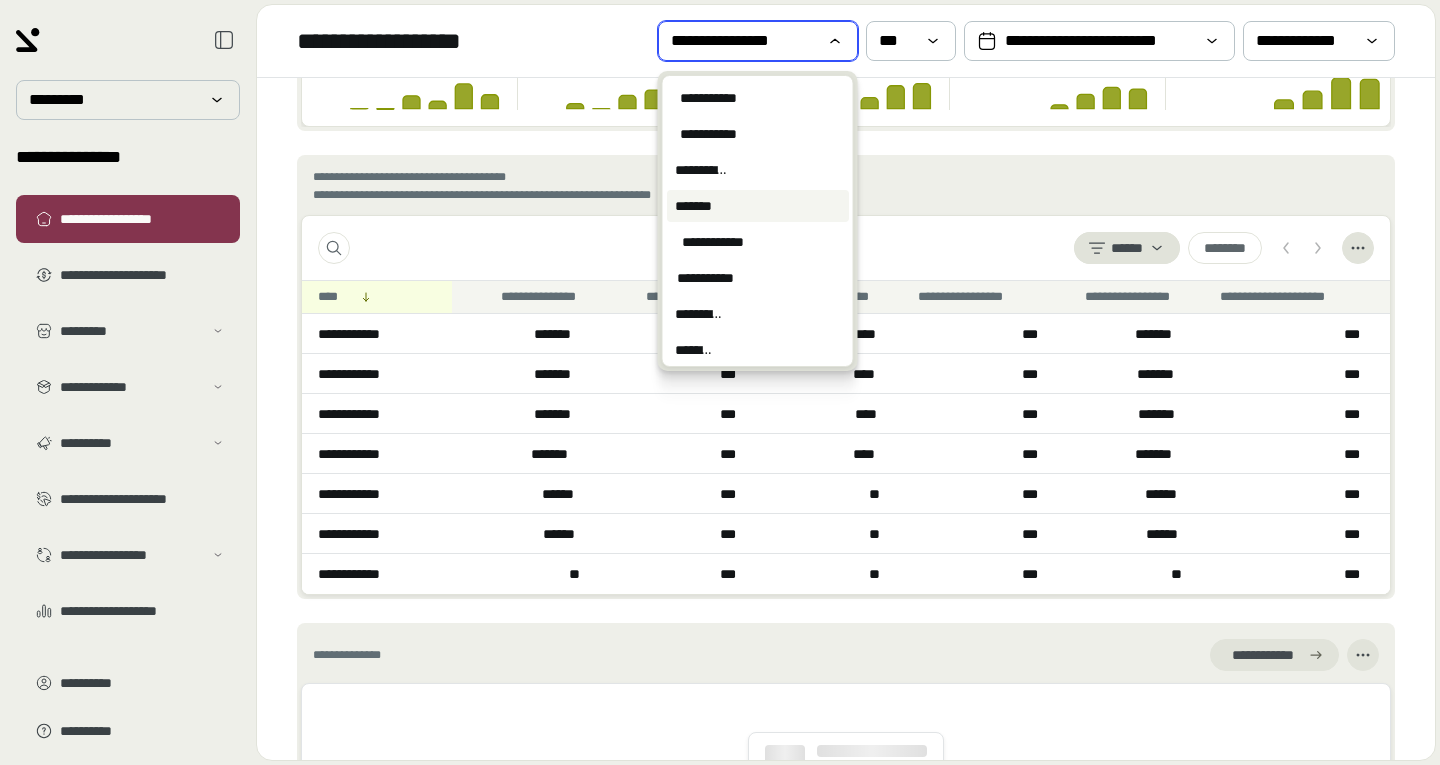click on "*******" at bounding box center (758, 206) 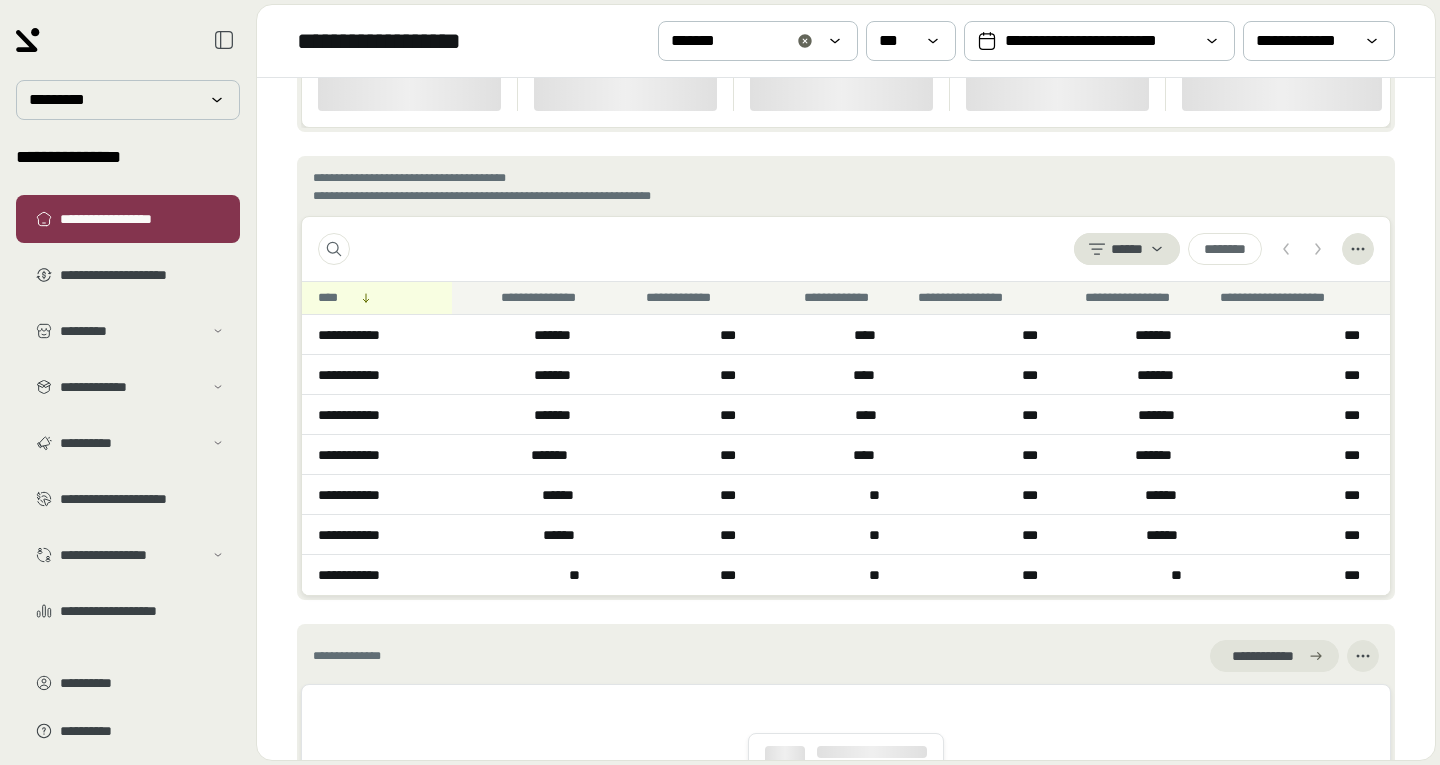 scroll, scrollTop: 1141, scrollLeft: 0, axis: vertical 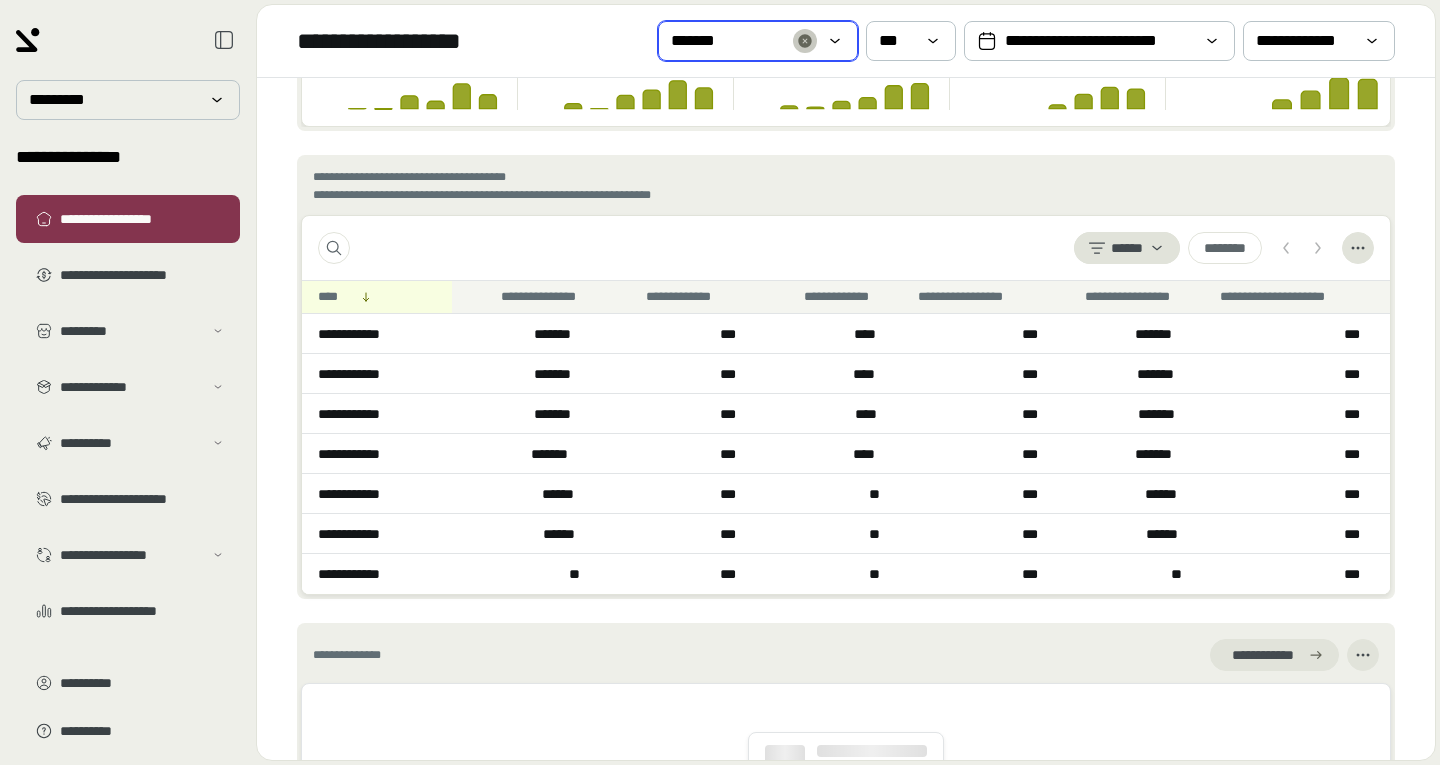 click 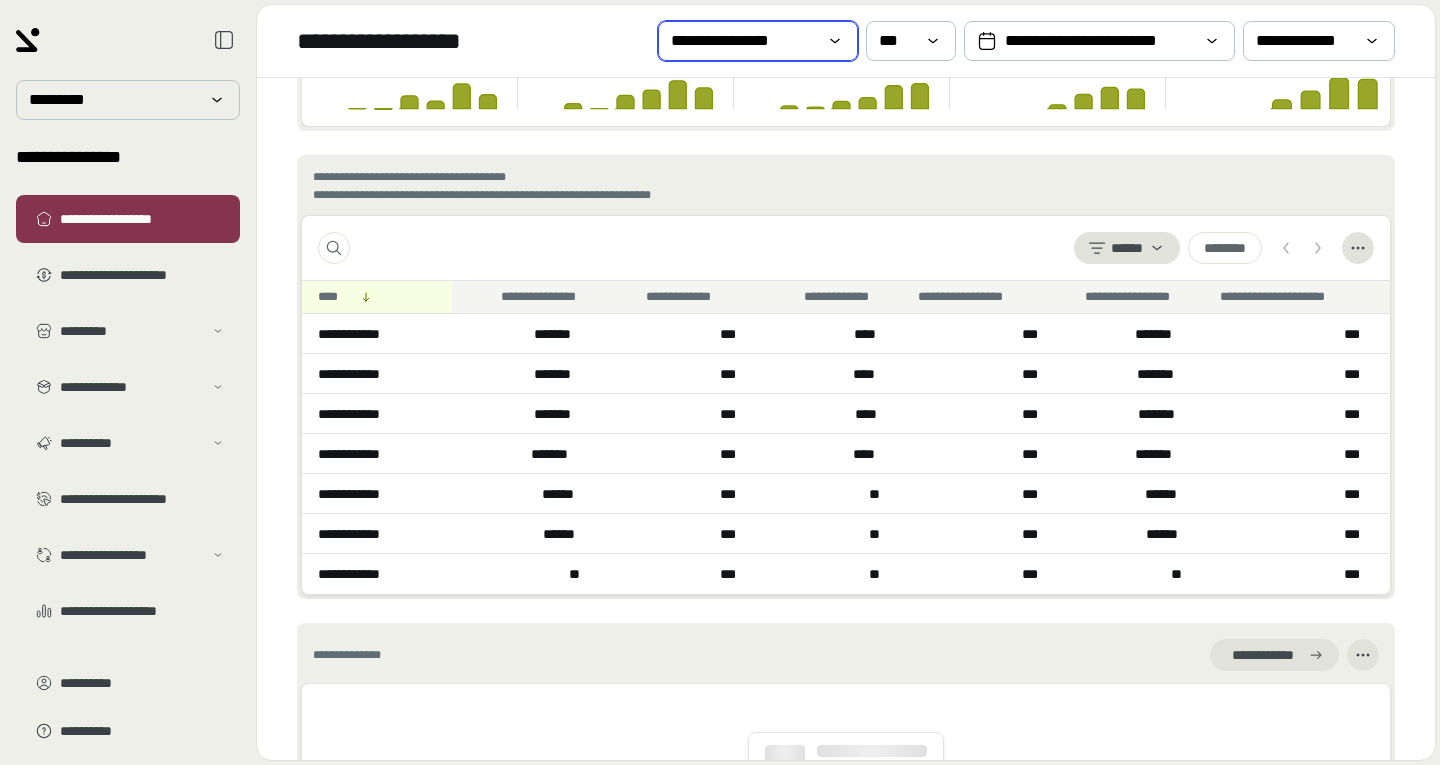 click 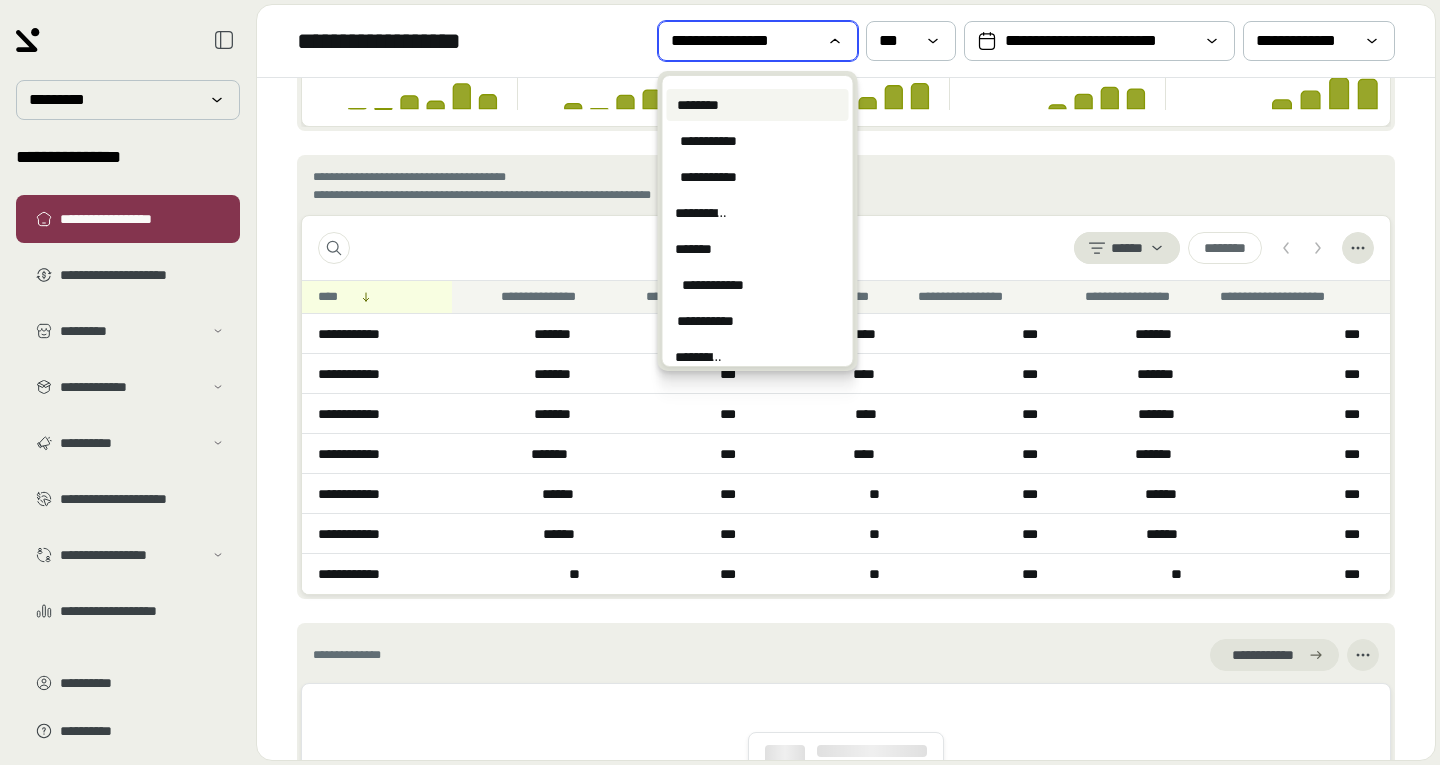 scroll, scrollTop: 181, scrollLeft: 0, axis: vertical 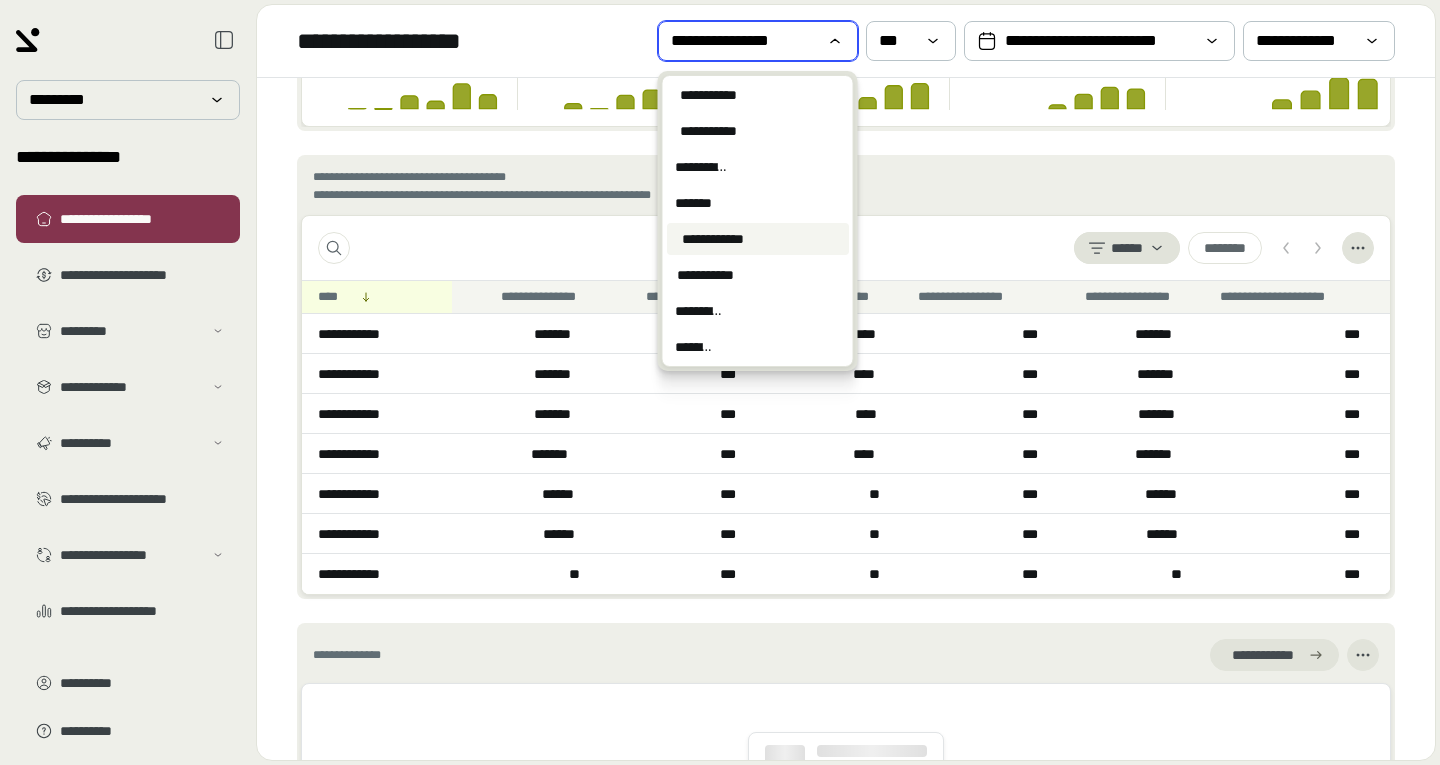 click on "**********" at bounding box center [713, 239] 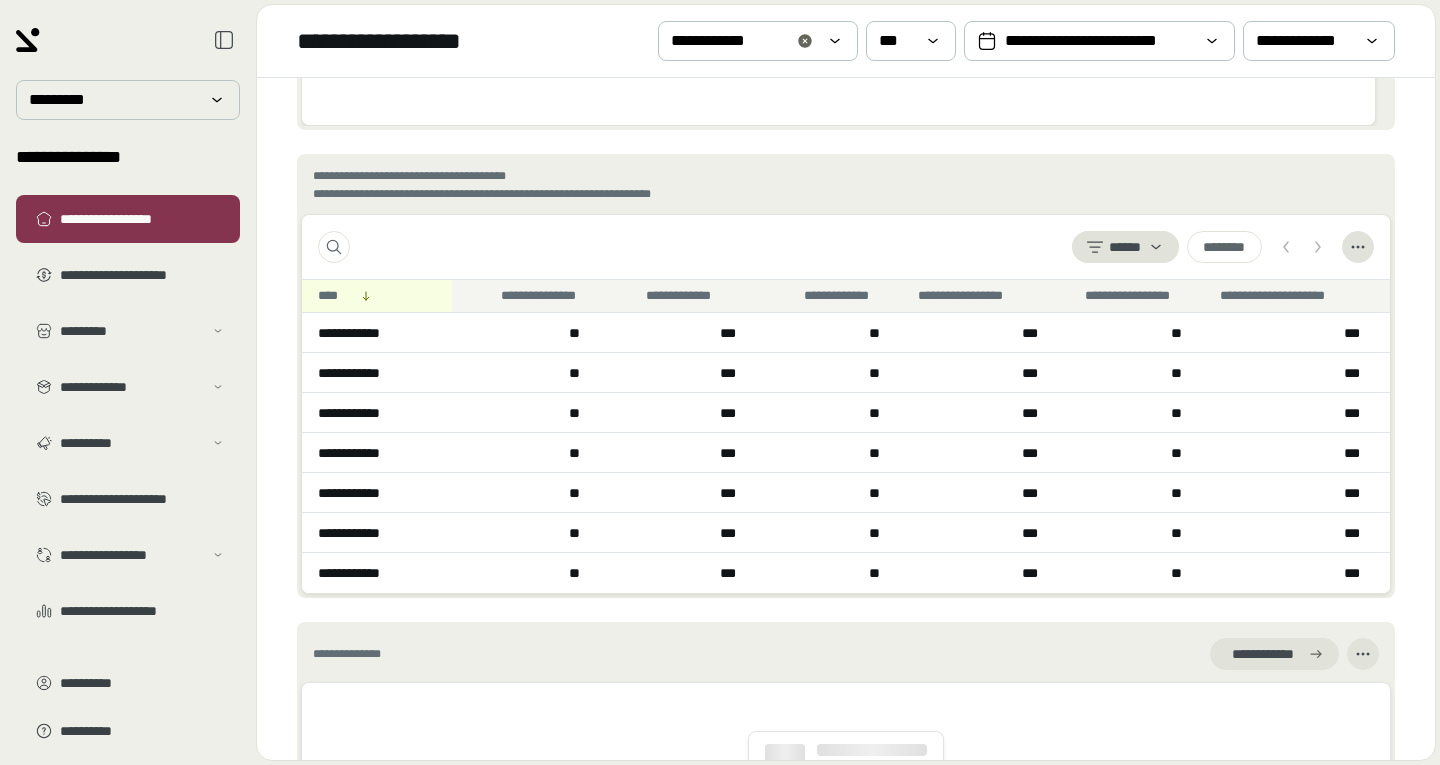 scroll, scrollTop: 1141, scrollLeft: 0, axis: vertical 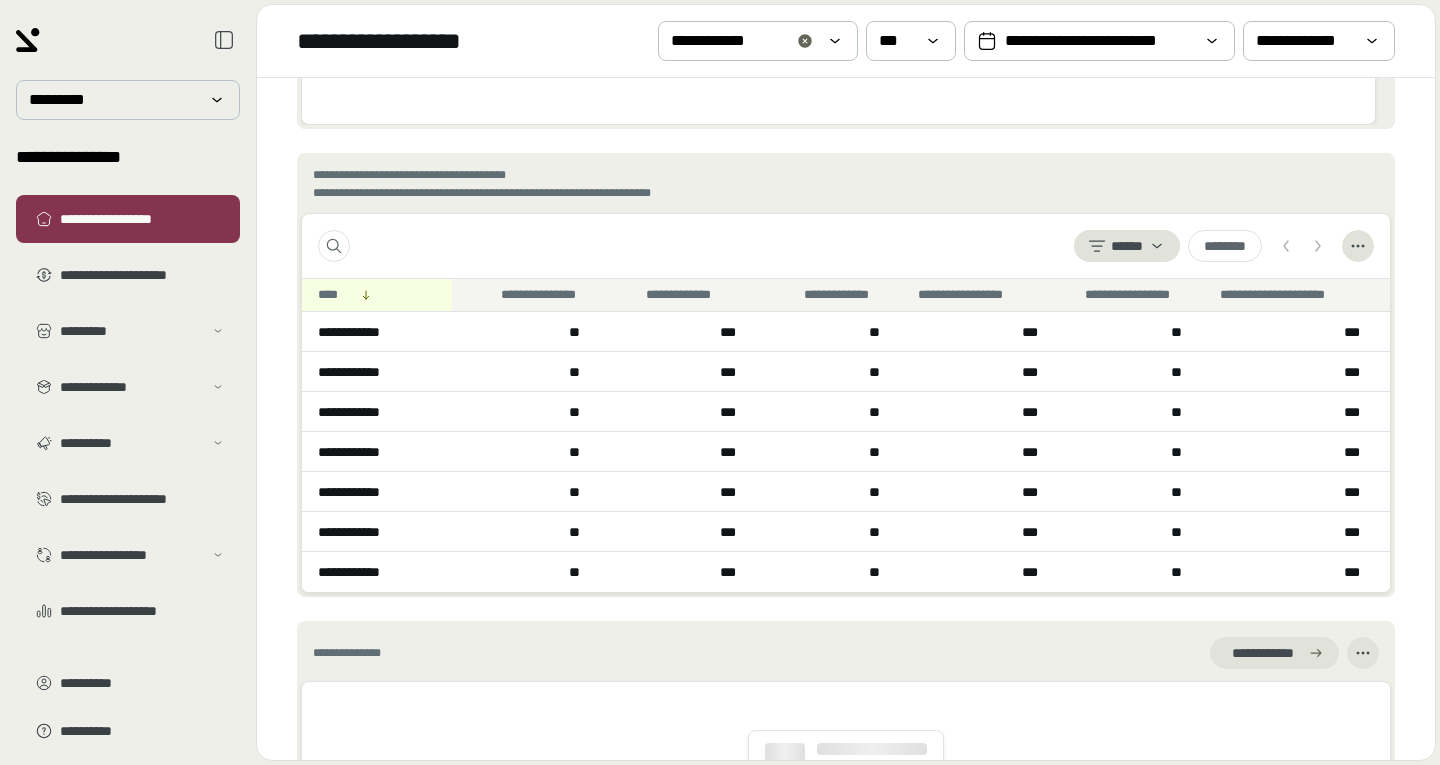 click on "**********" at bounding box center (128, 382) 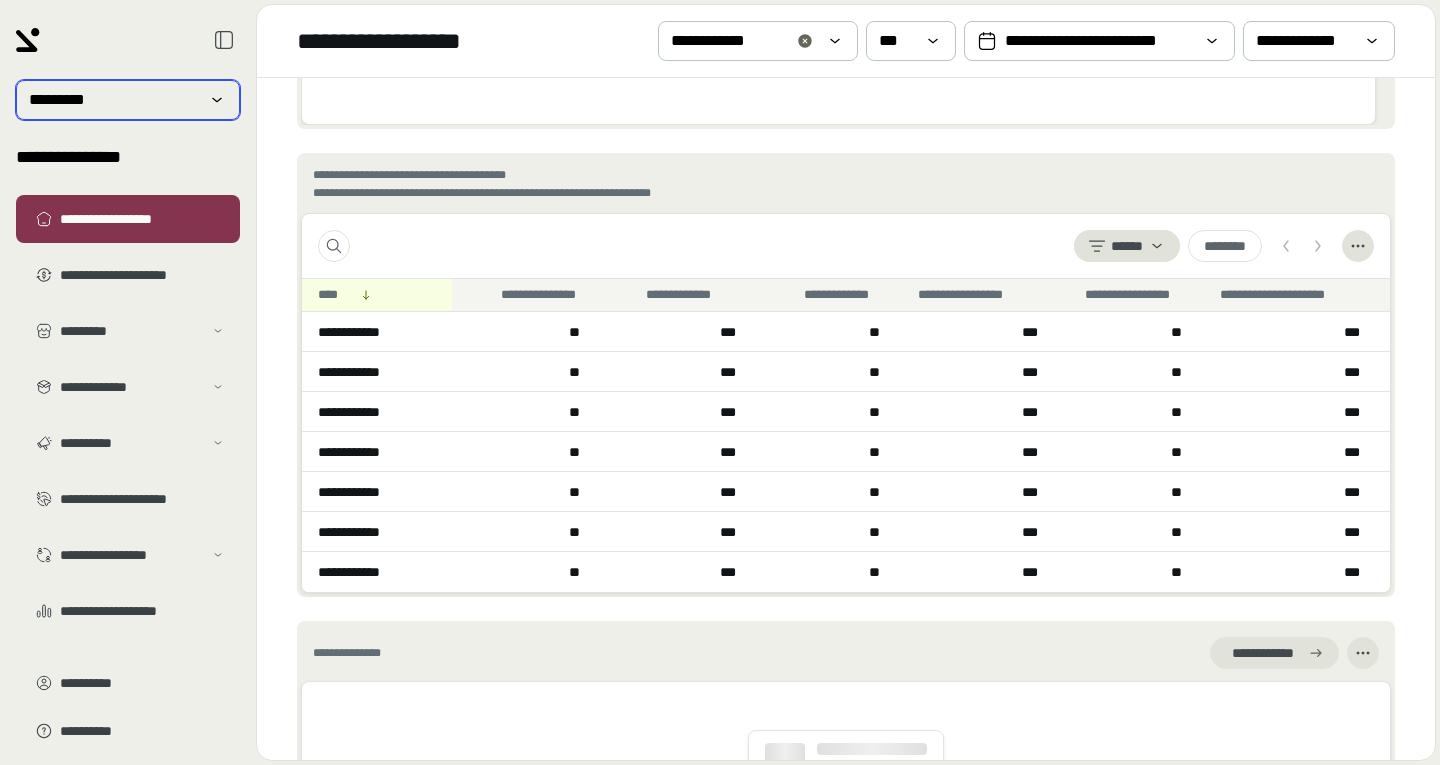 click on "*********" at bounding box center (128, 100) 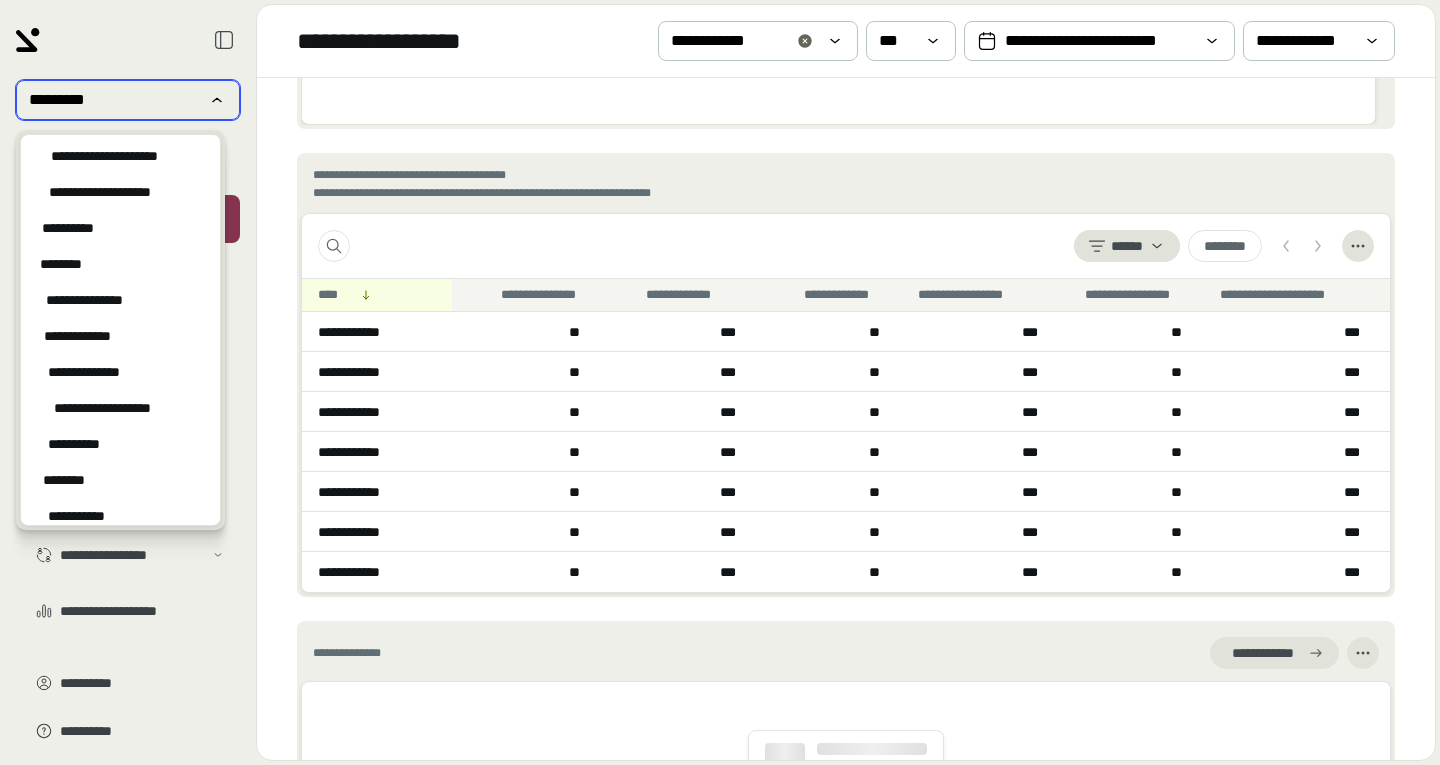 scroll, scrollTop: 612, scrollLeft: 0, axis: vertical 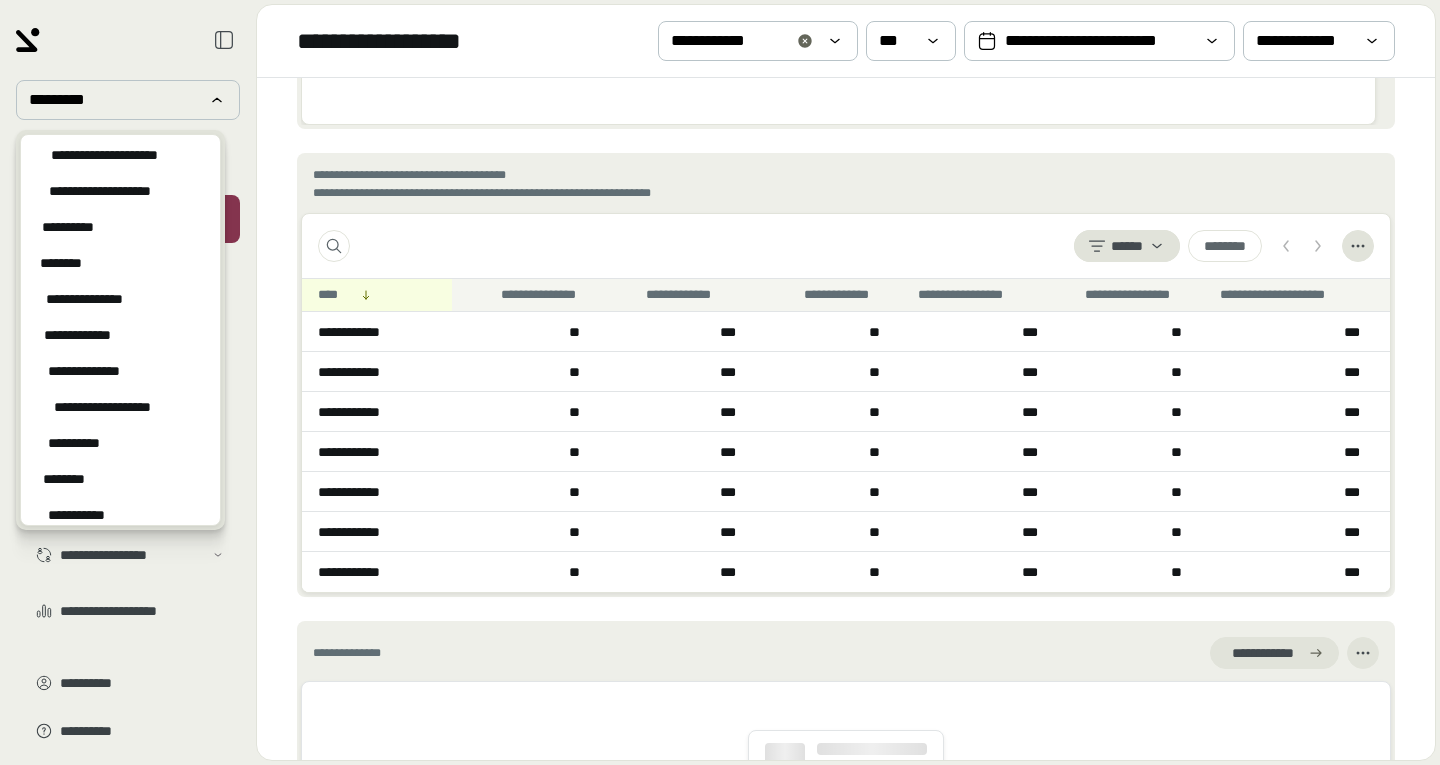 click on "**********" at bounding box center (846, 418) 